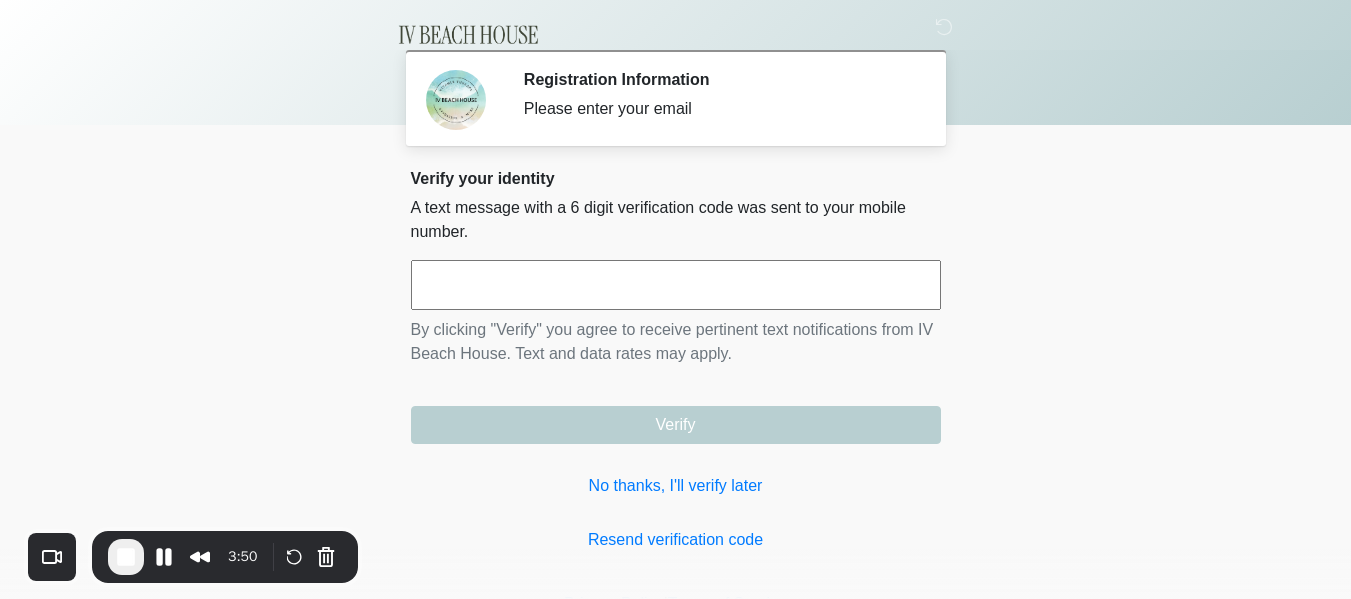 scroll, scrollTop: 0, scrollLeft: 0, axis: both 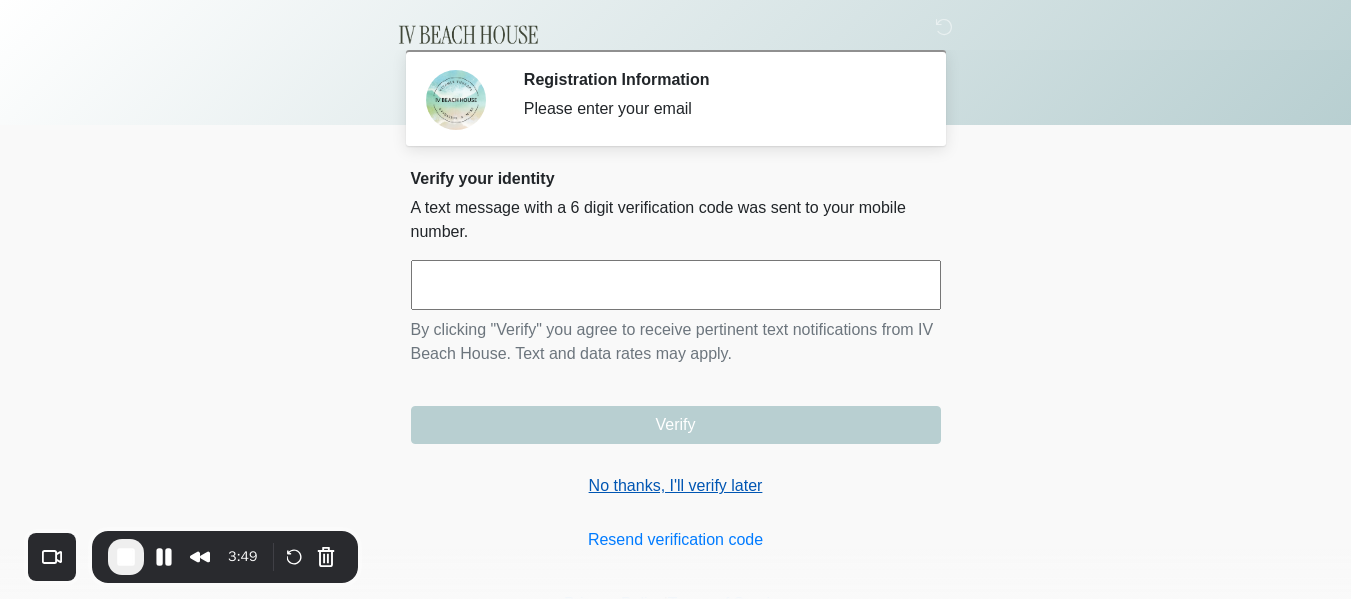 click on "No thanks, I'll verify later" at bounding box center [676, 486] 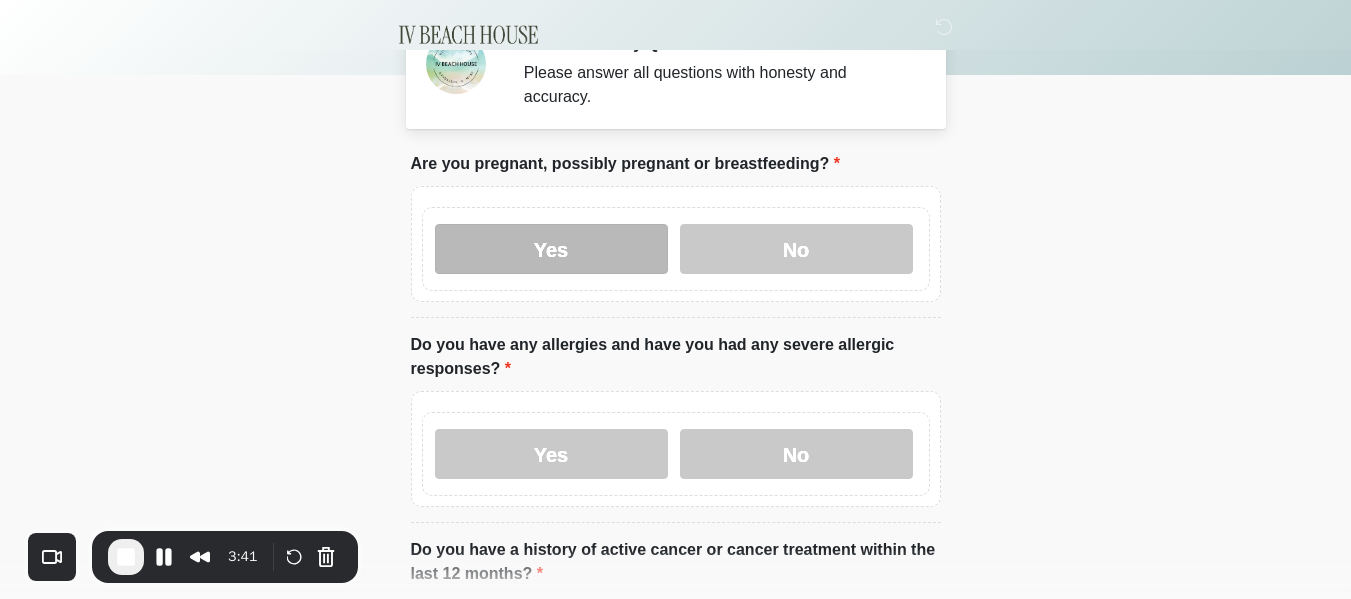 scroll, scrollTop: 0, scrollLeft: 0, axis: both 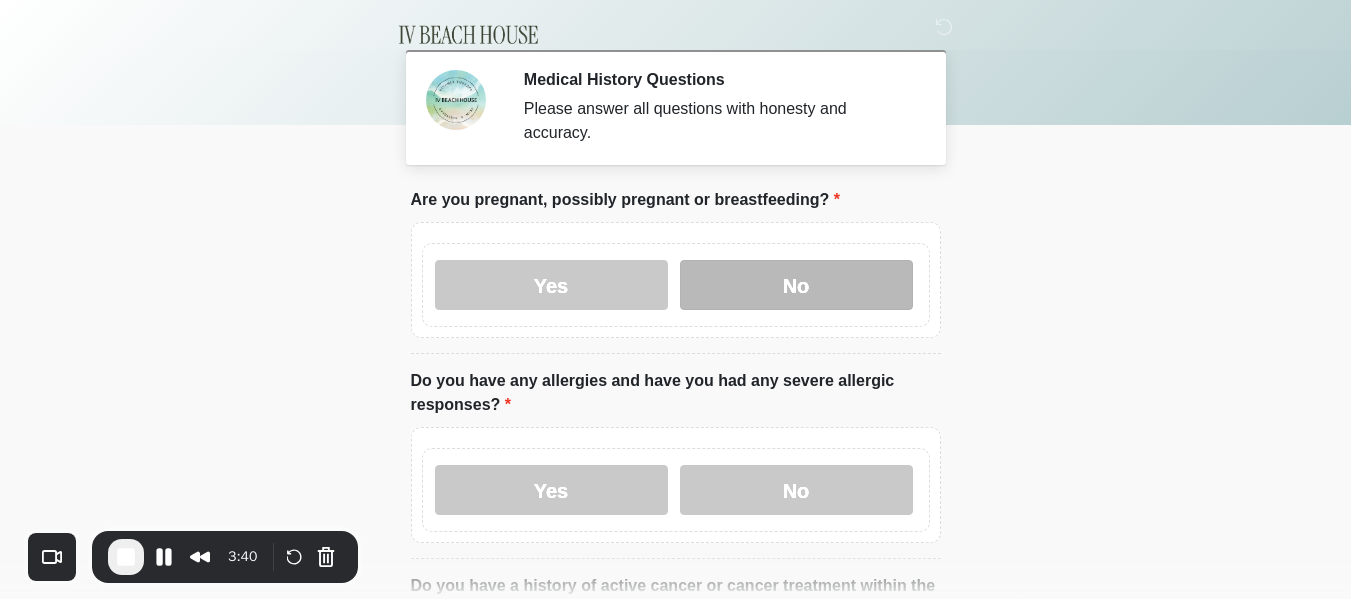 click on "No" at bounding box center [796, 285] 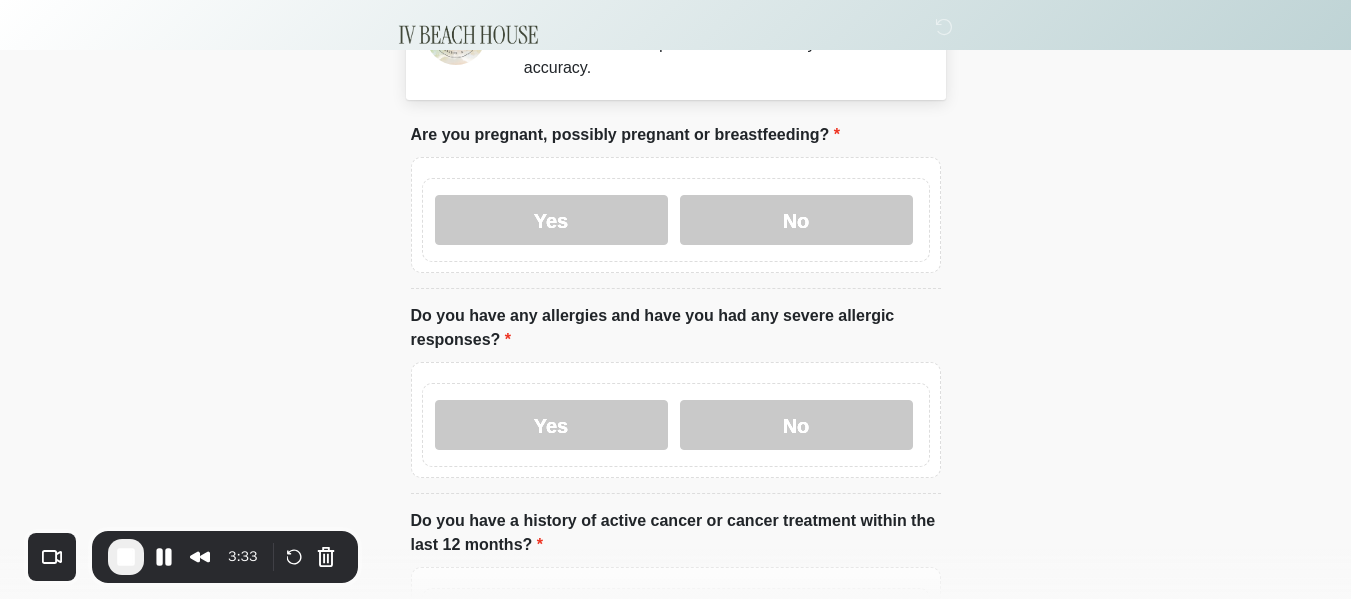 scroll, scrollTop: 100, scrollLeft: 0, axis: vertical 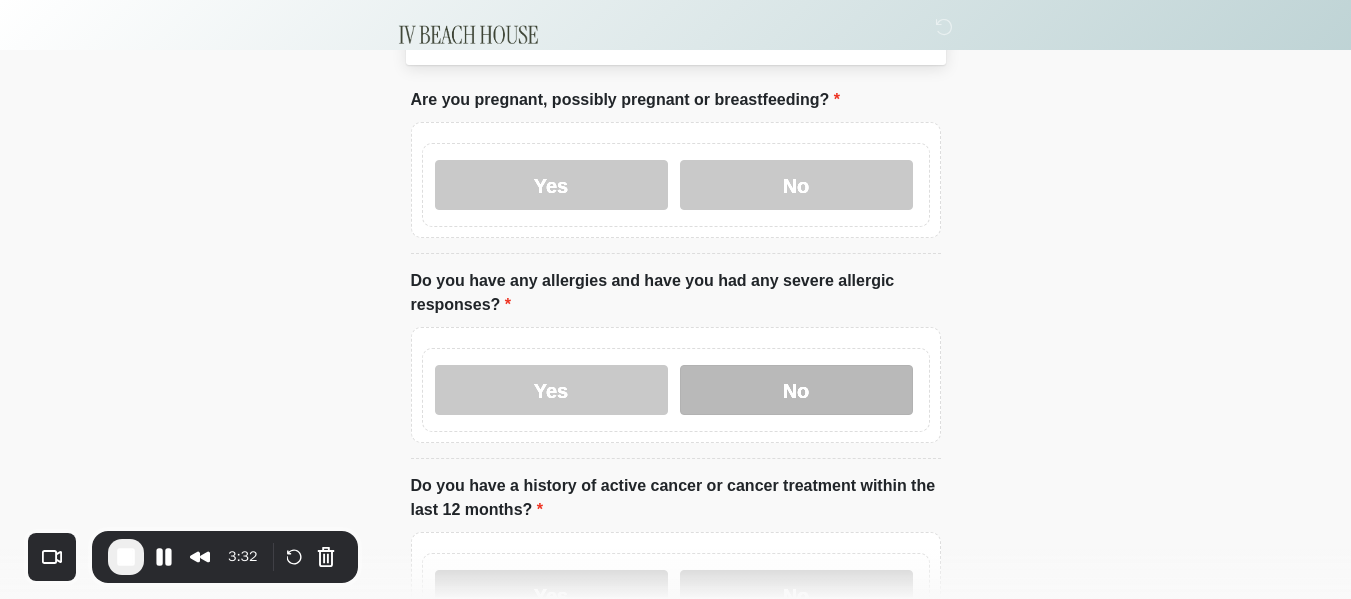 click on "No" at bounding box center (796, 390) 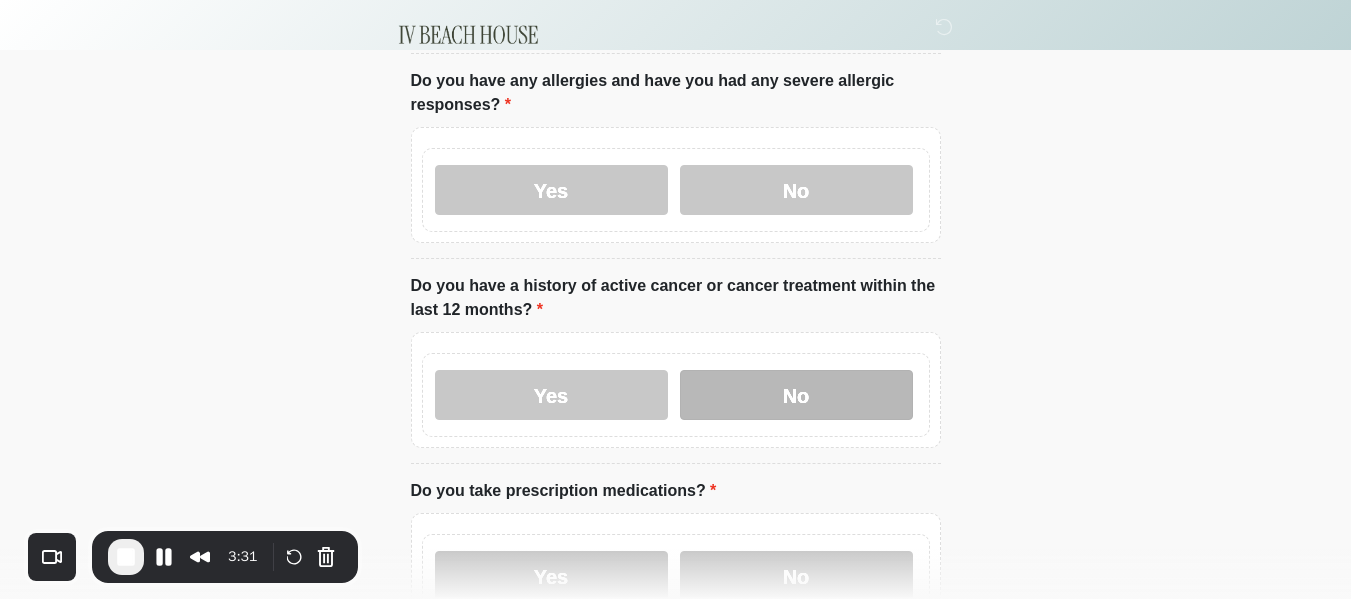 click on "No" at bounding box center [796, 395] 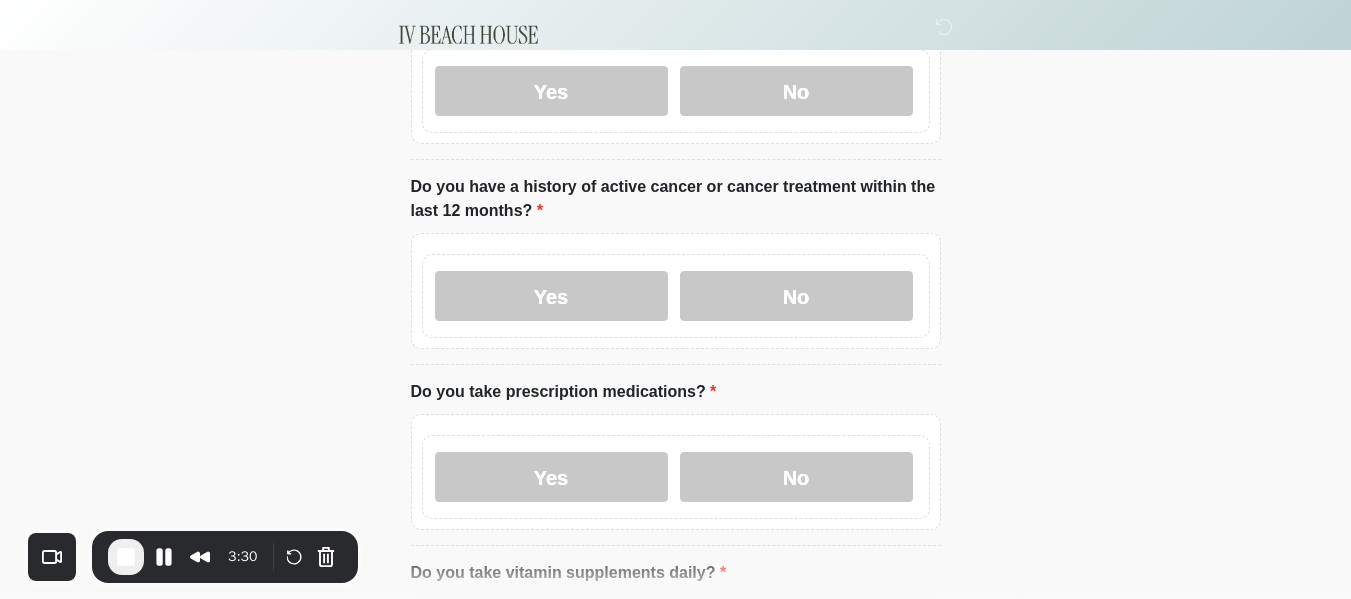 scroll, scrollTop: 400, scrollLeft: 0, axis: vertical 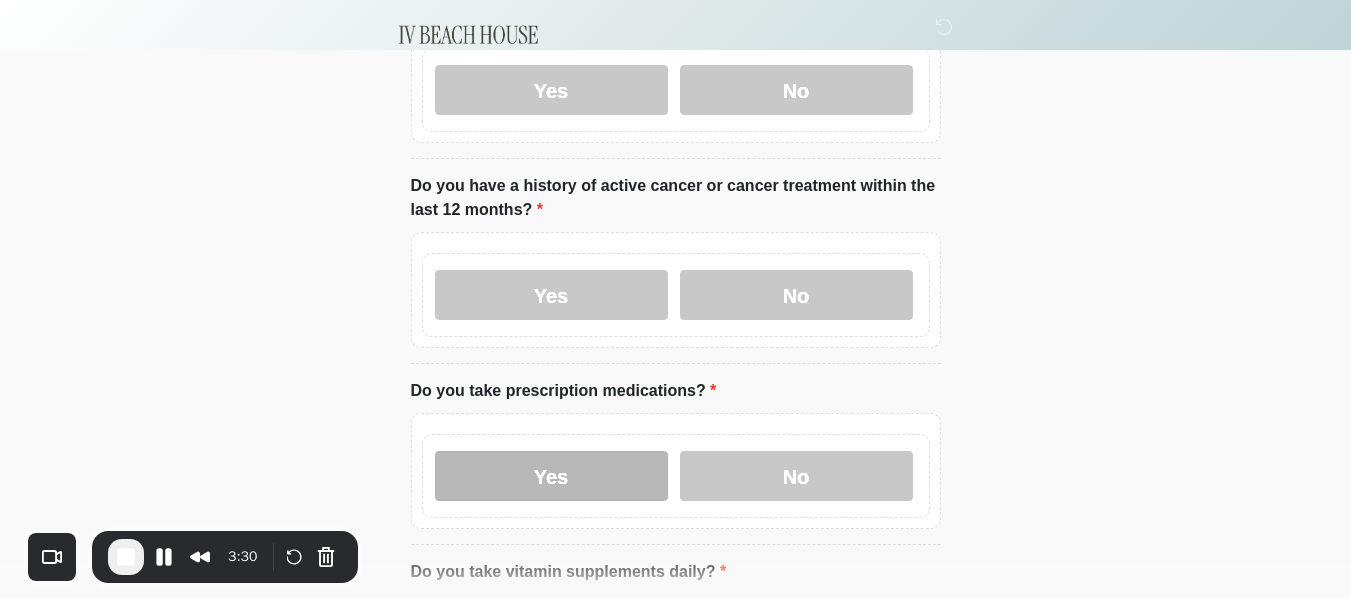 click on "Yes" at bounding box center (551, 476) 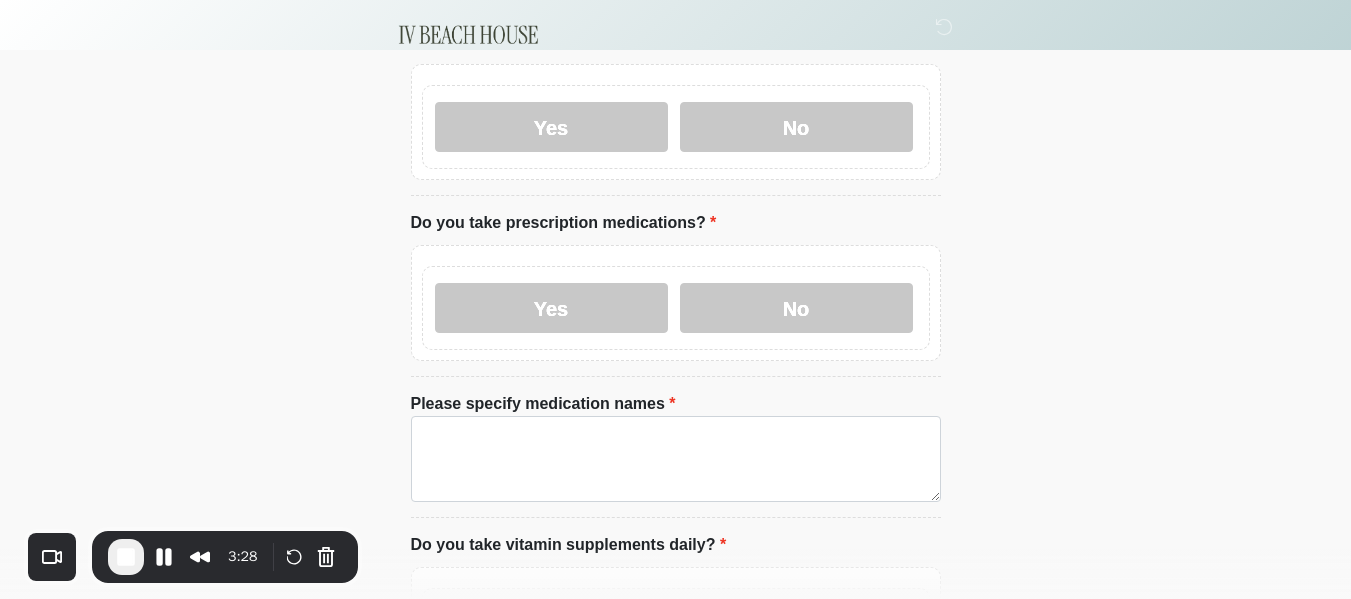 scroll, scrollTop: 600, scrollLeft: 0, axis: vertical 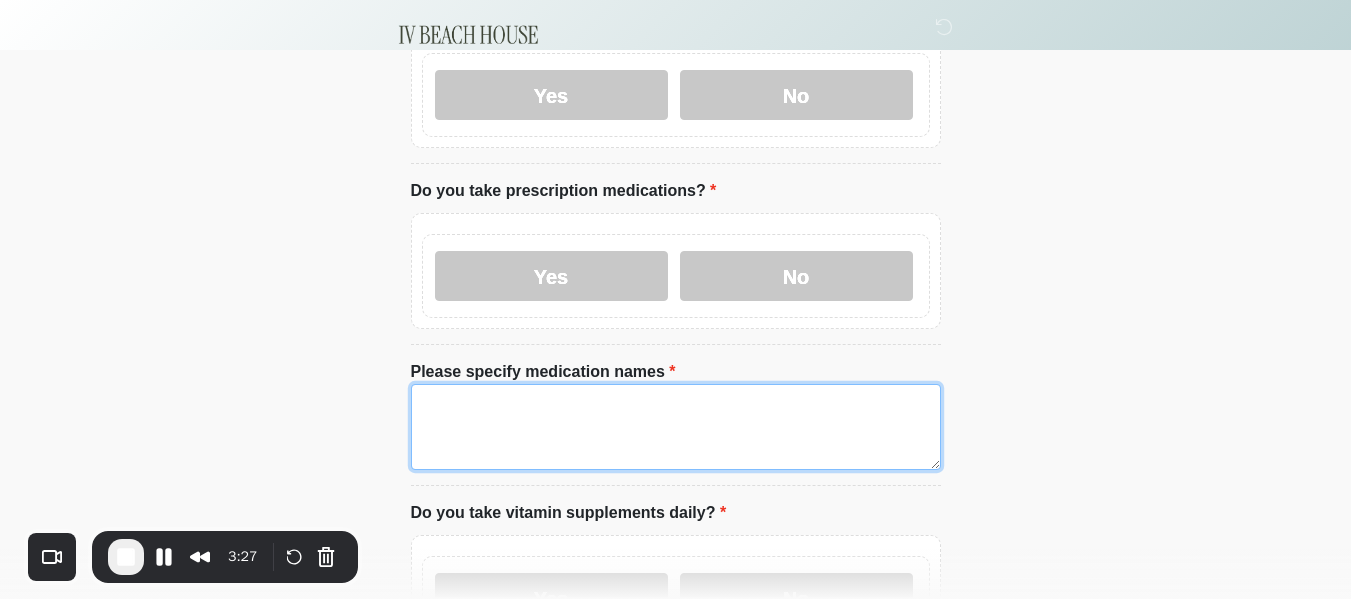 click on "Please specify medication names" at bounding box center [676, 427] 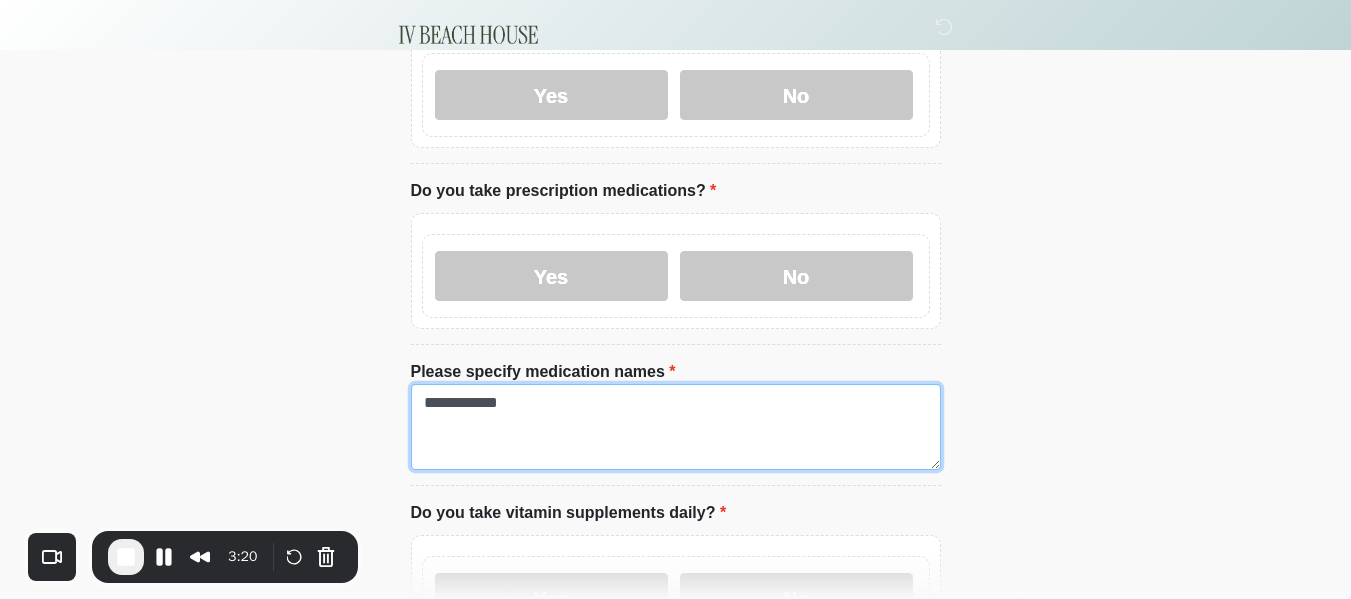type on "**********" 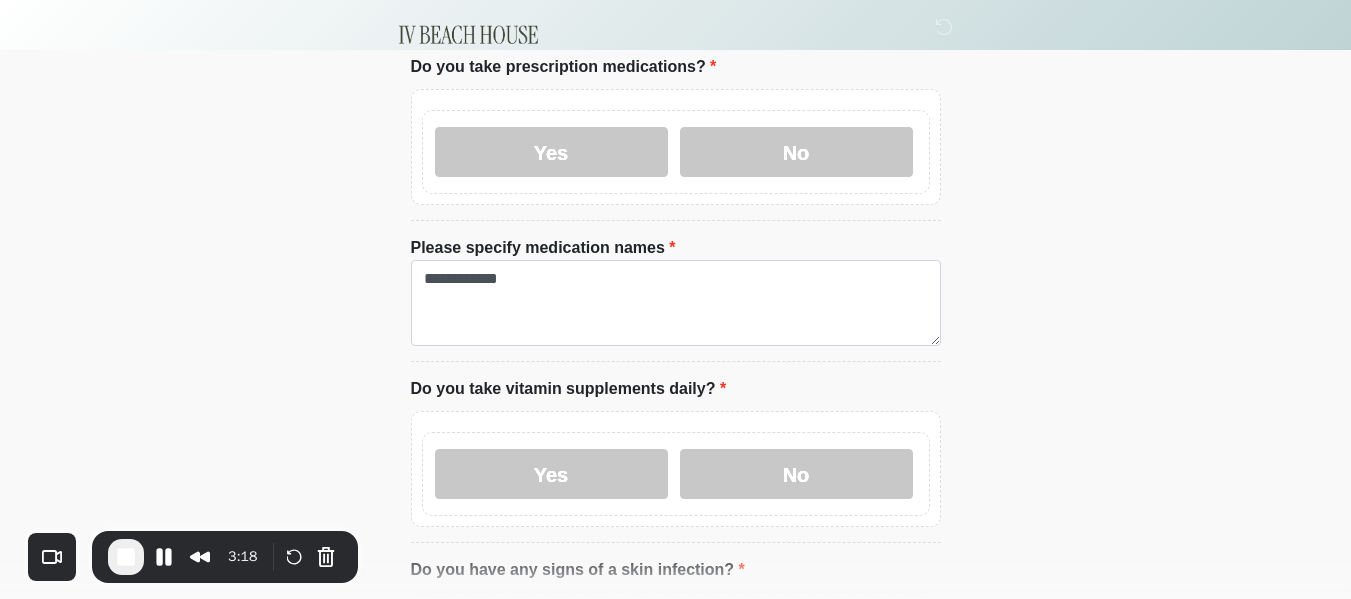 scroll, scrollTop: 821, scrollLeft: 0, axis: vertical 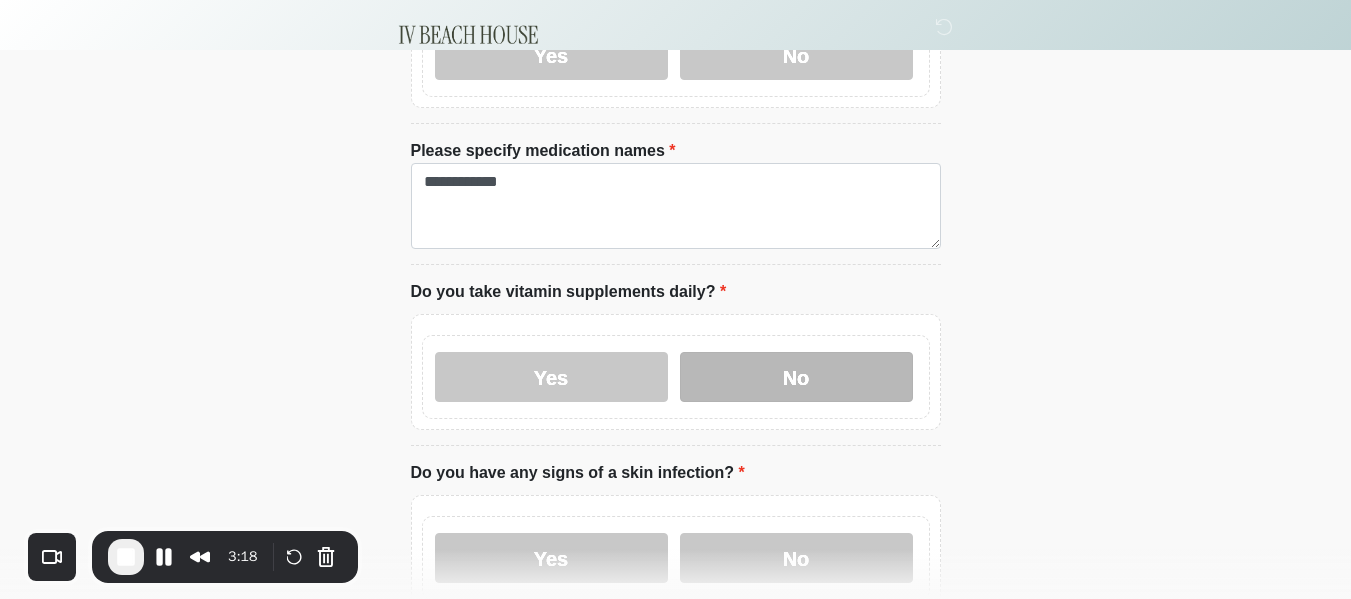 click on "No" at bounding box center [796, 377] 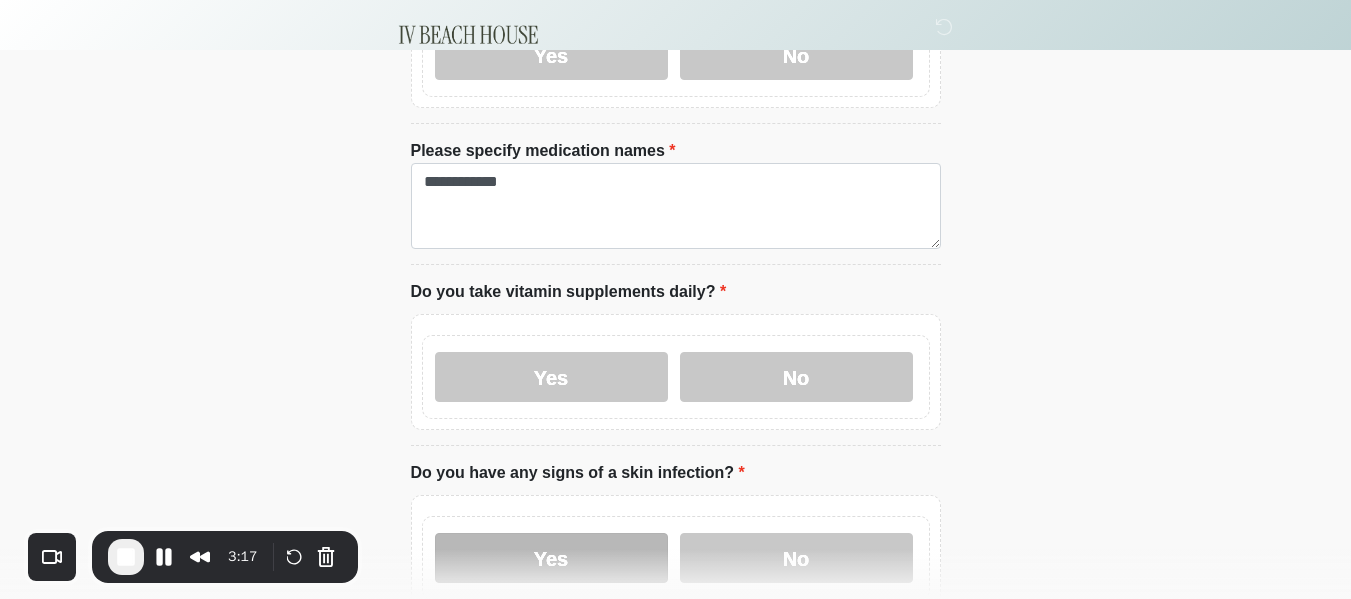 click on "Yes" at bounding box center (551, 558) 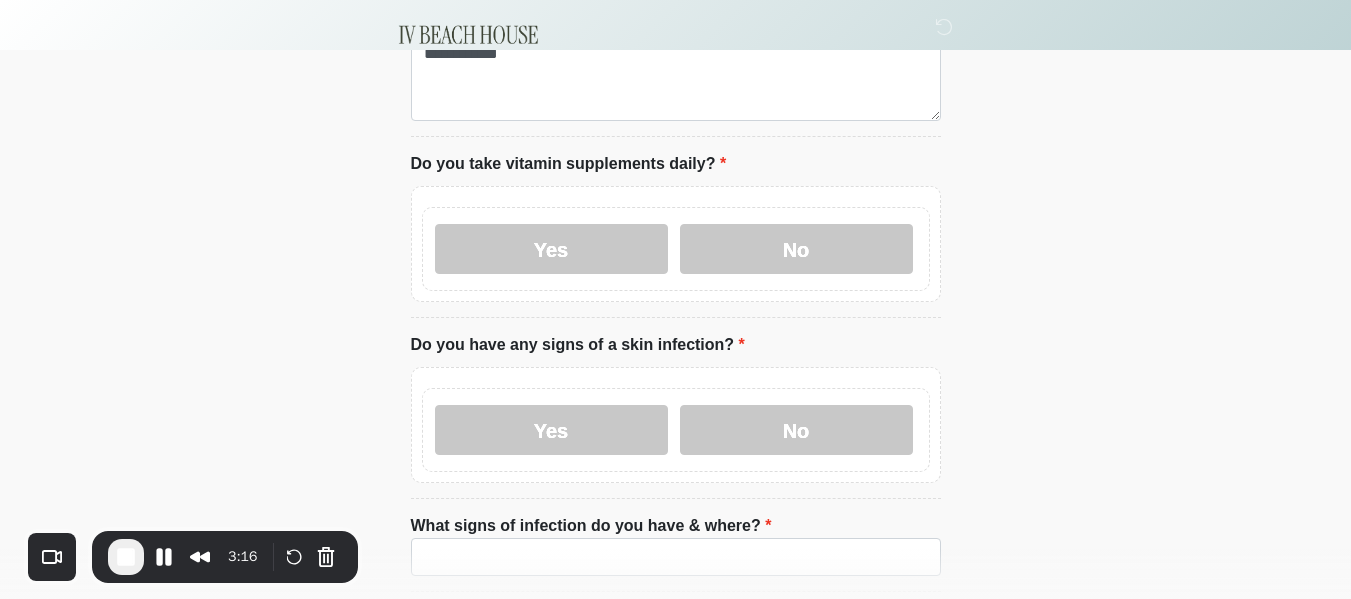 scroll, scrollTop: 1121, scrollLeft: 0, axis: vertical 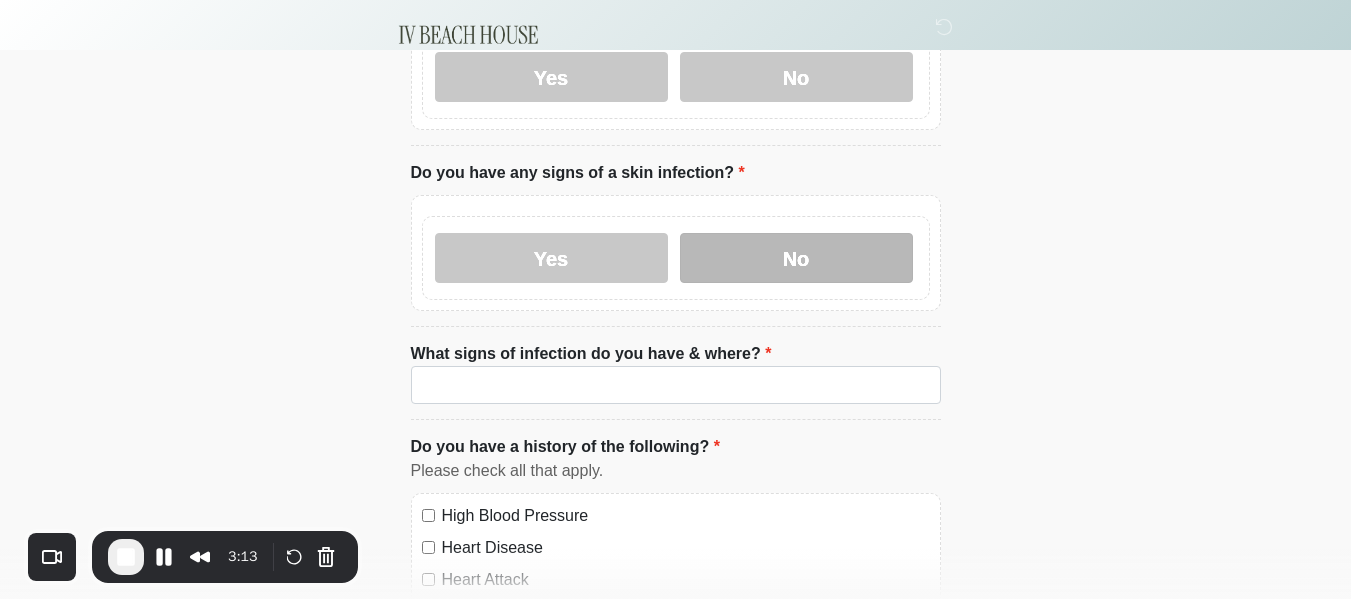 click on "No" at bounding box center [796, 258] 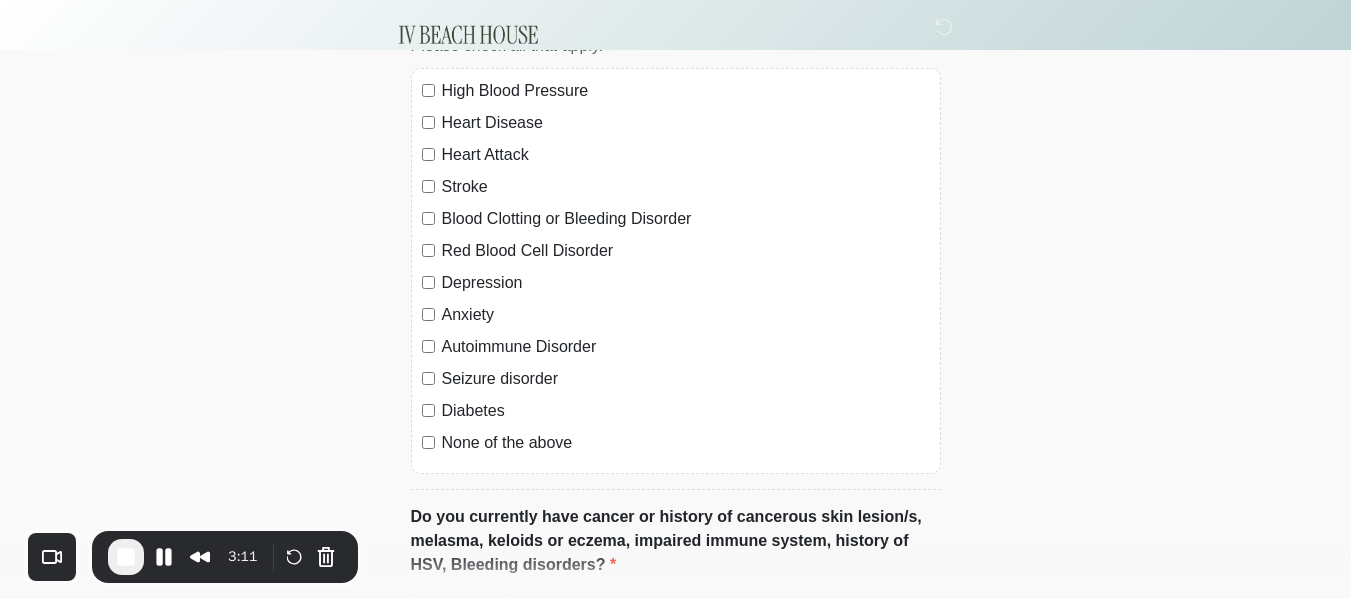 scroll, scrollTop: 1521, scrollLeft: 0, axis: vertical 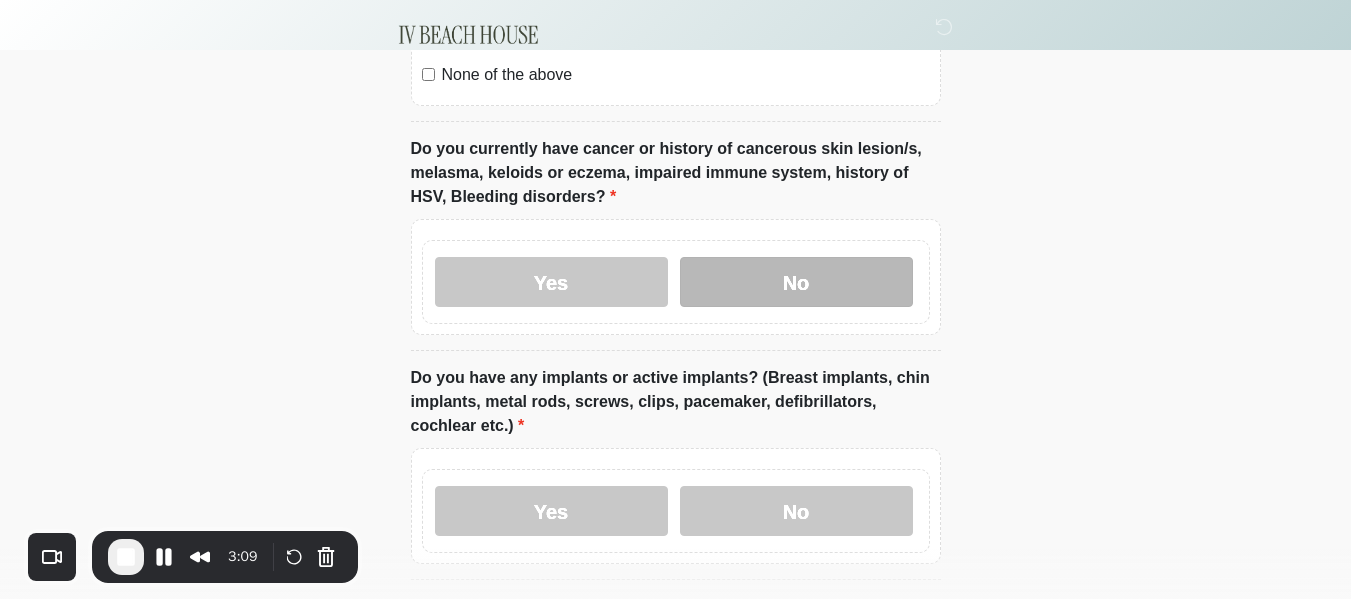 click on "No" at bounding box center (796, 282) 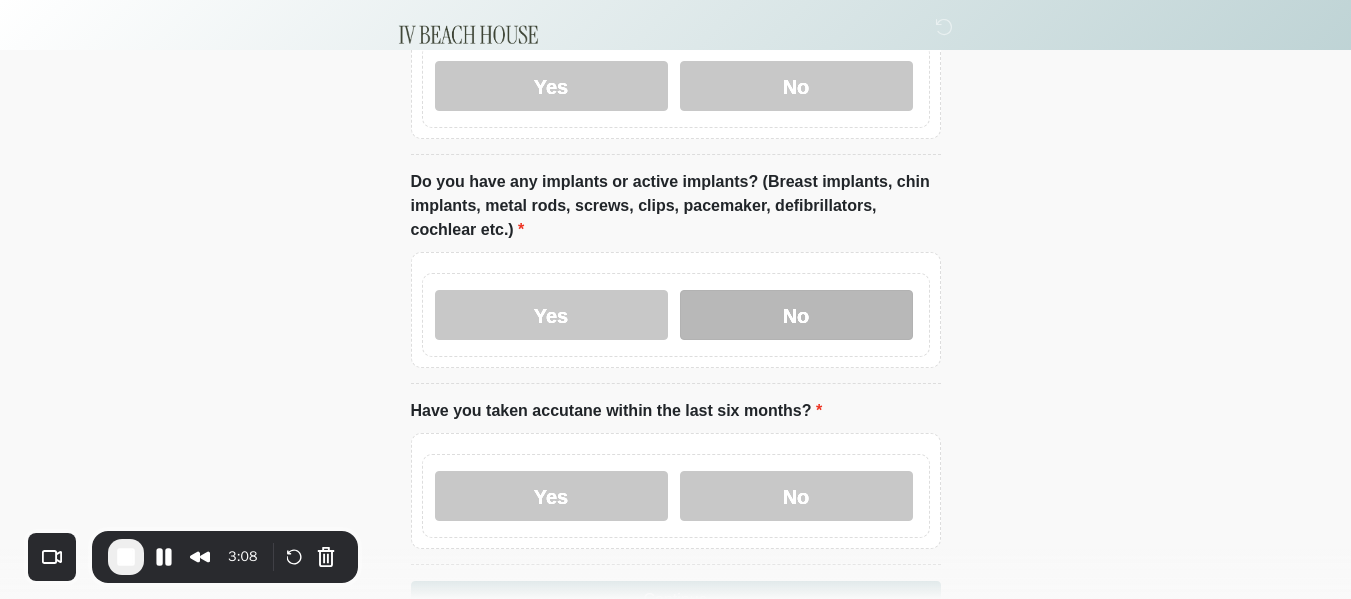 scroll, scrollTop: 2021, scrollLeft: 0, axis: vertical 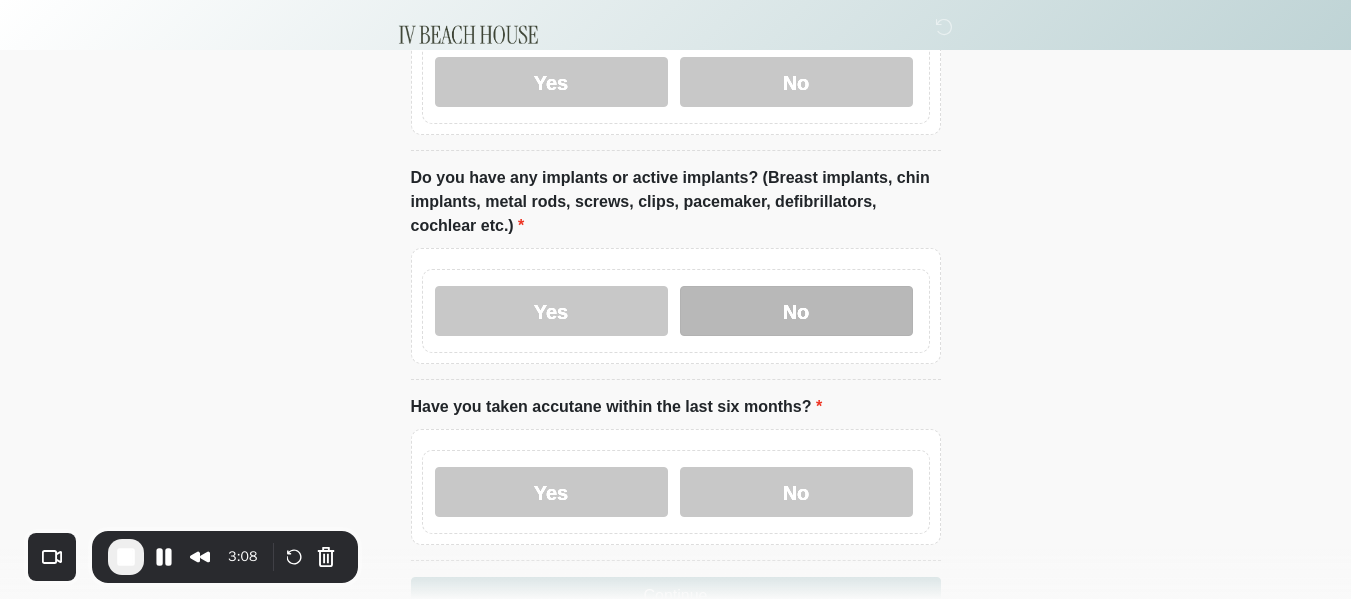 click on "No" at bounding box center [796, 311] 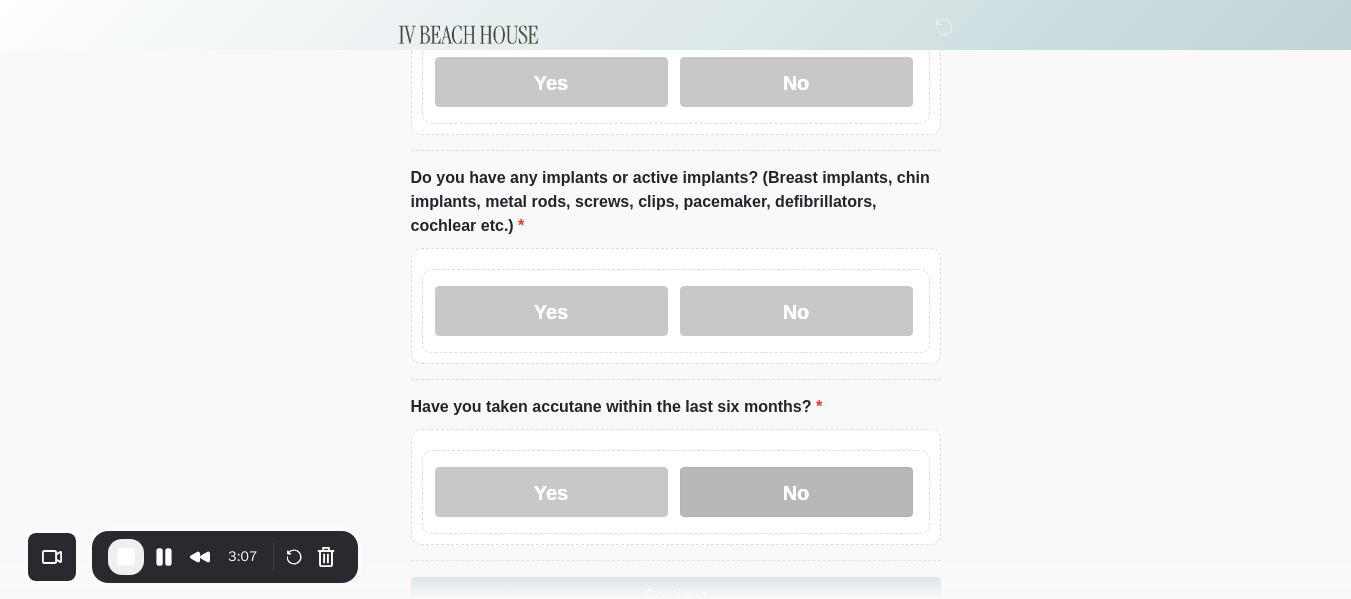 click on "No" at bounding box center (796, 492) 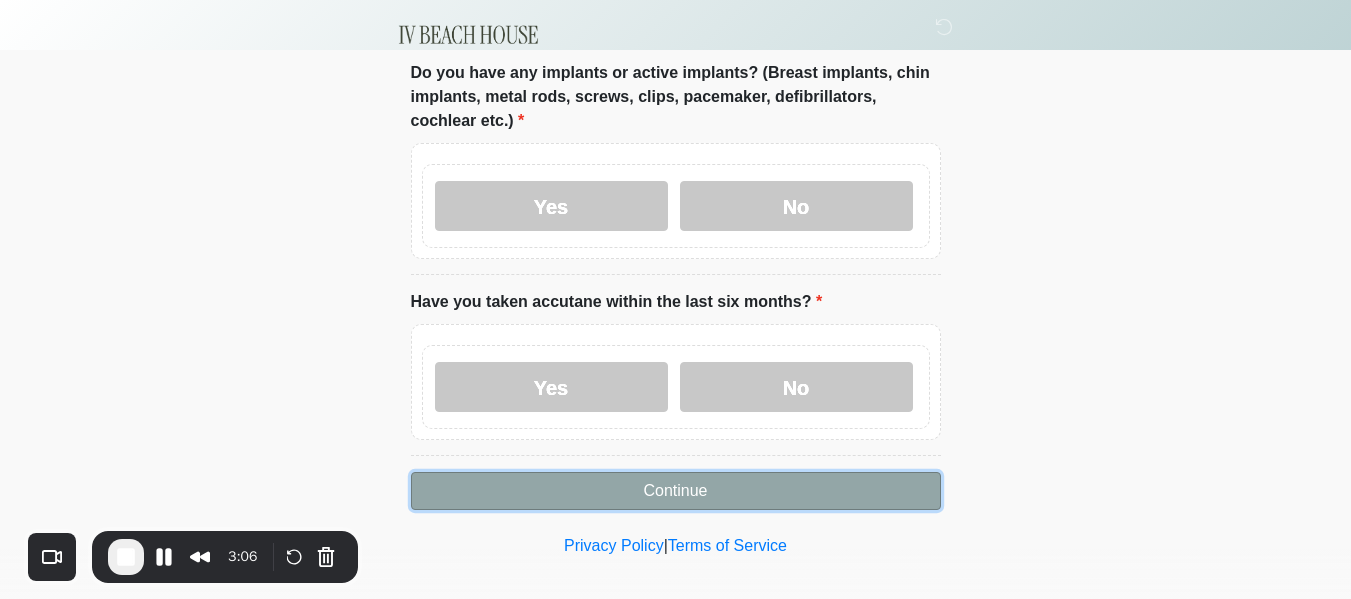click on "Continue" at bounding box center (676, 491) 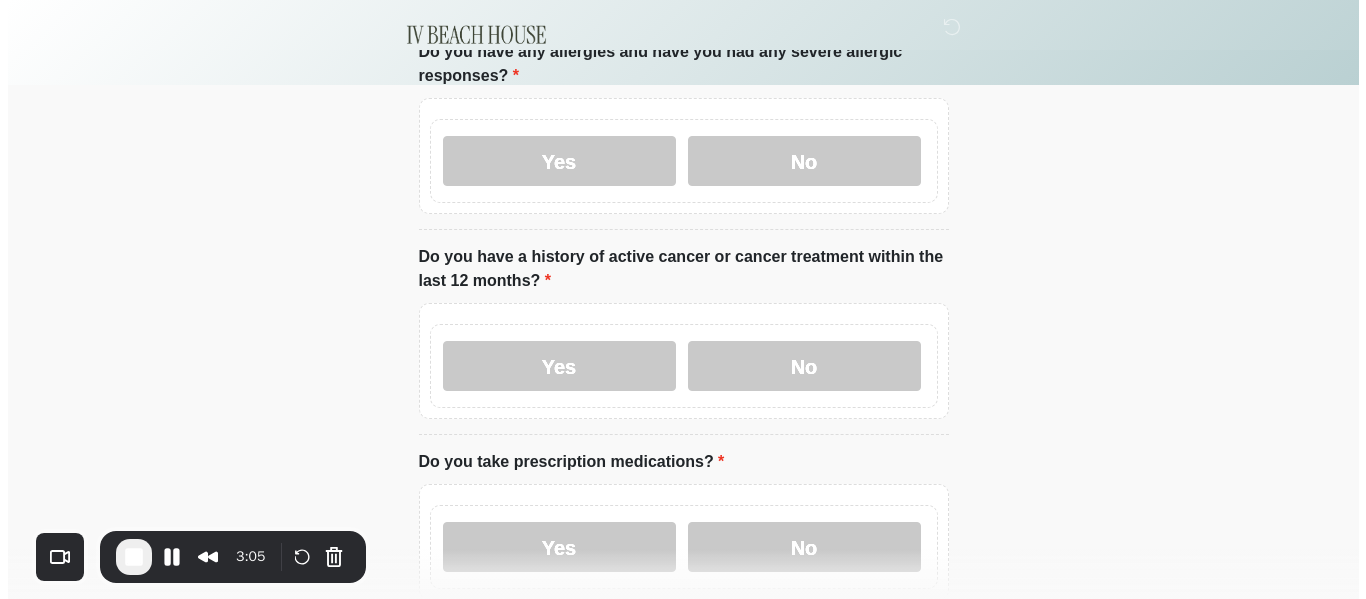 scroll, scrollTop: 0, scrollLeft: 0, axis: both 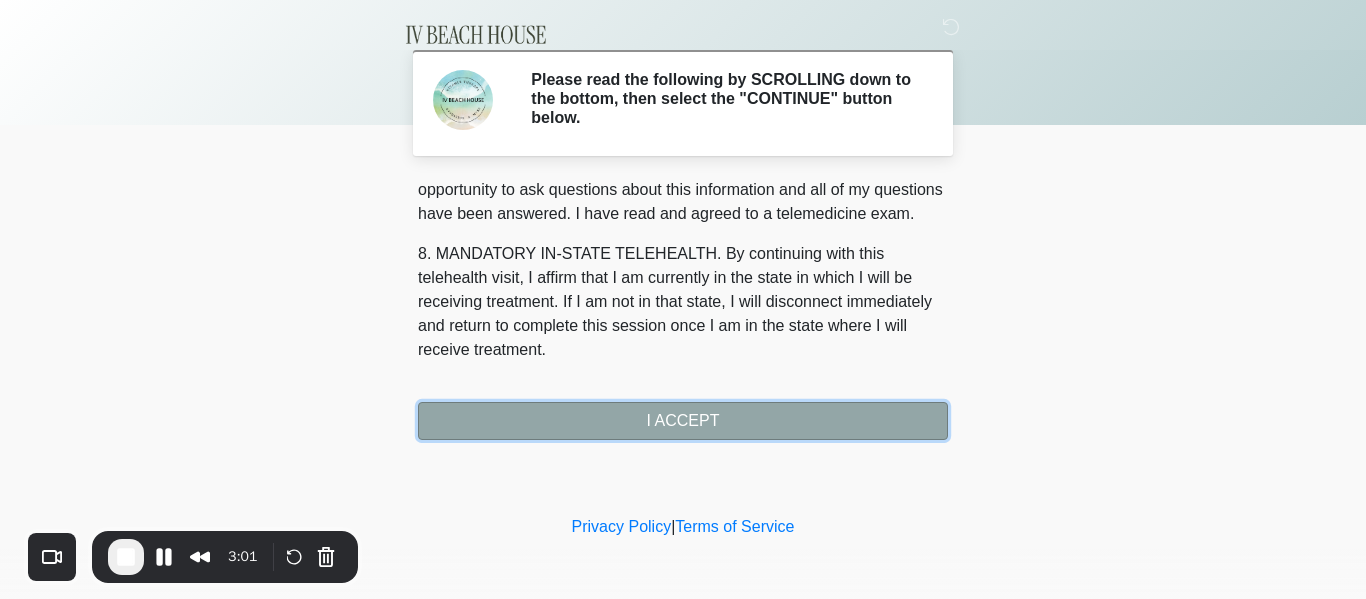 click on "I ACCEPT" at bounding box center (683, 421) 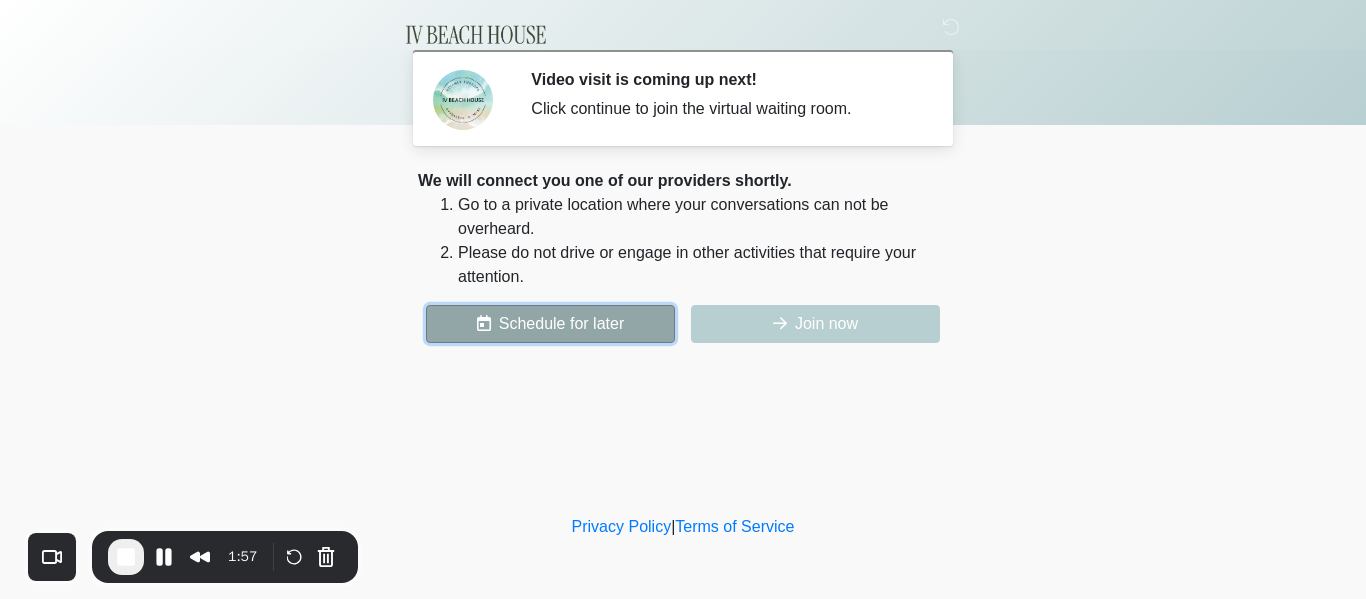 click on "Schedule for later" at bounding box center [550, 324] 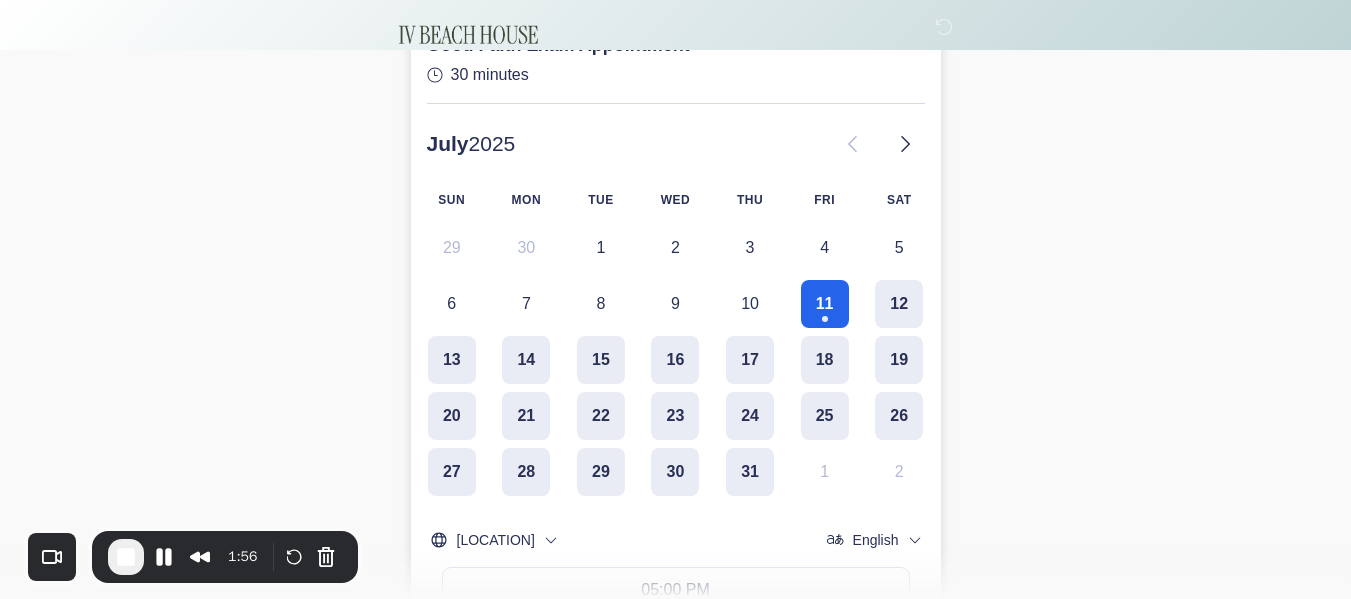 scroll, scrollTop: 300, scrollLeft: 0, axis: vertical 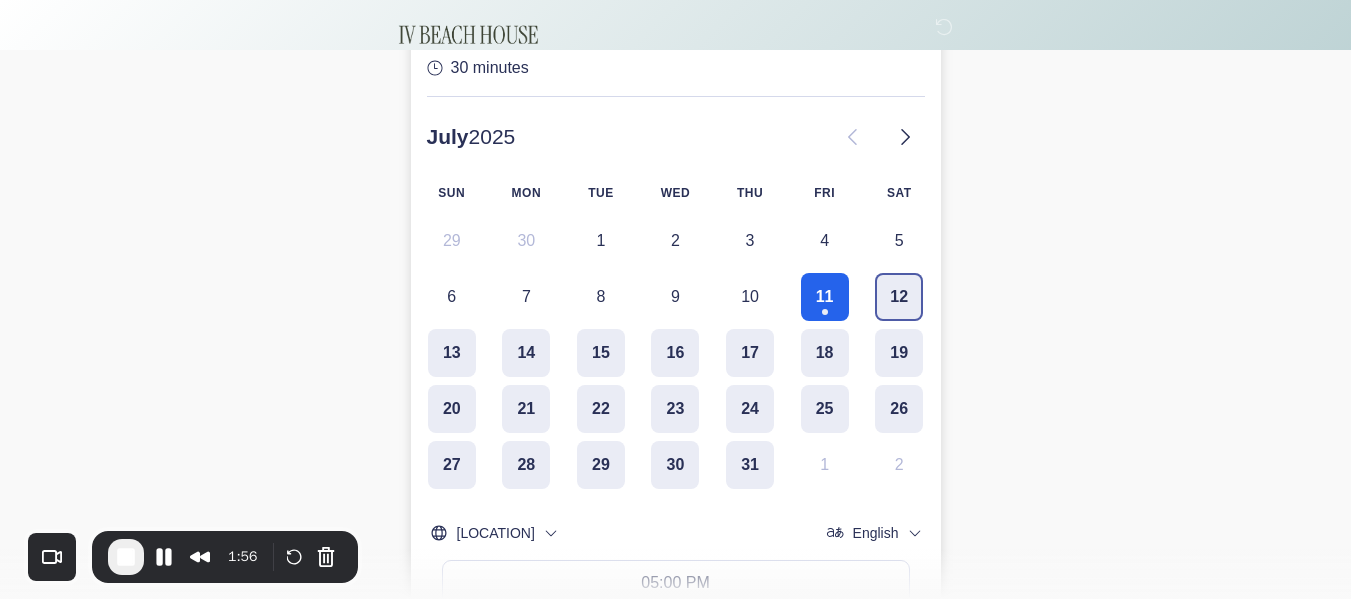 click on "12" at bounding box center (899, 297) 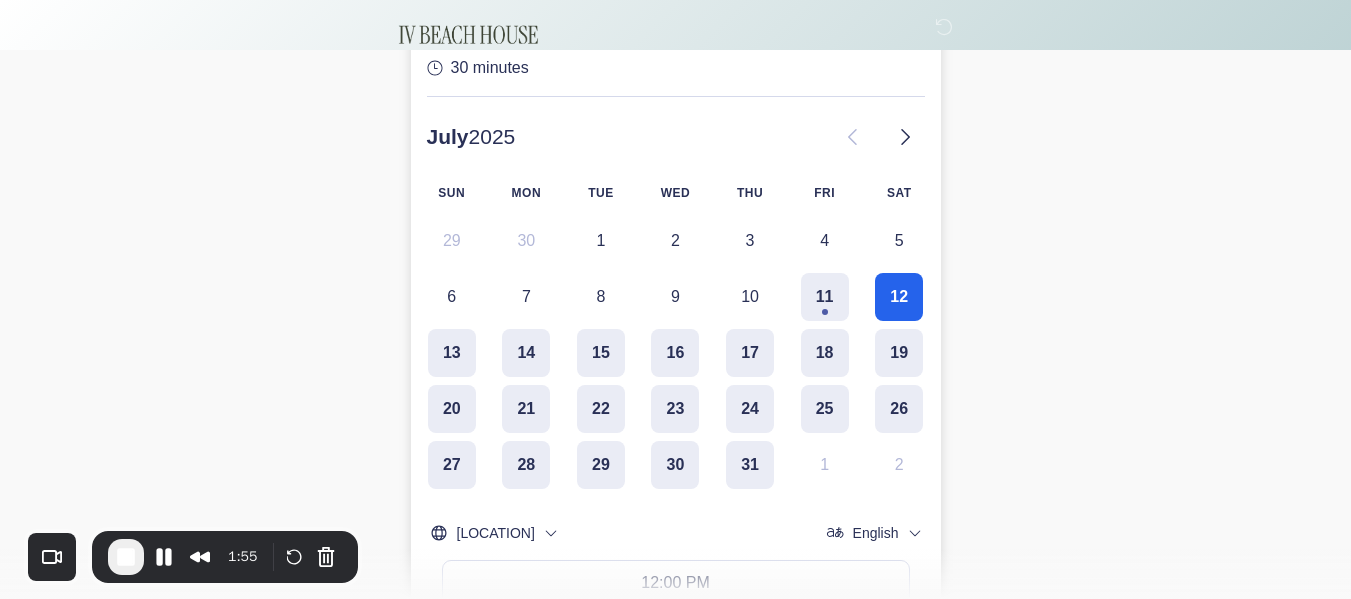 scroll, scrollTop: 600, scrollLeft: 0, axis: vertical 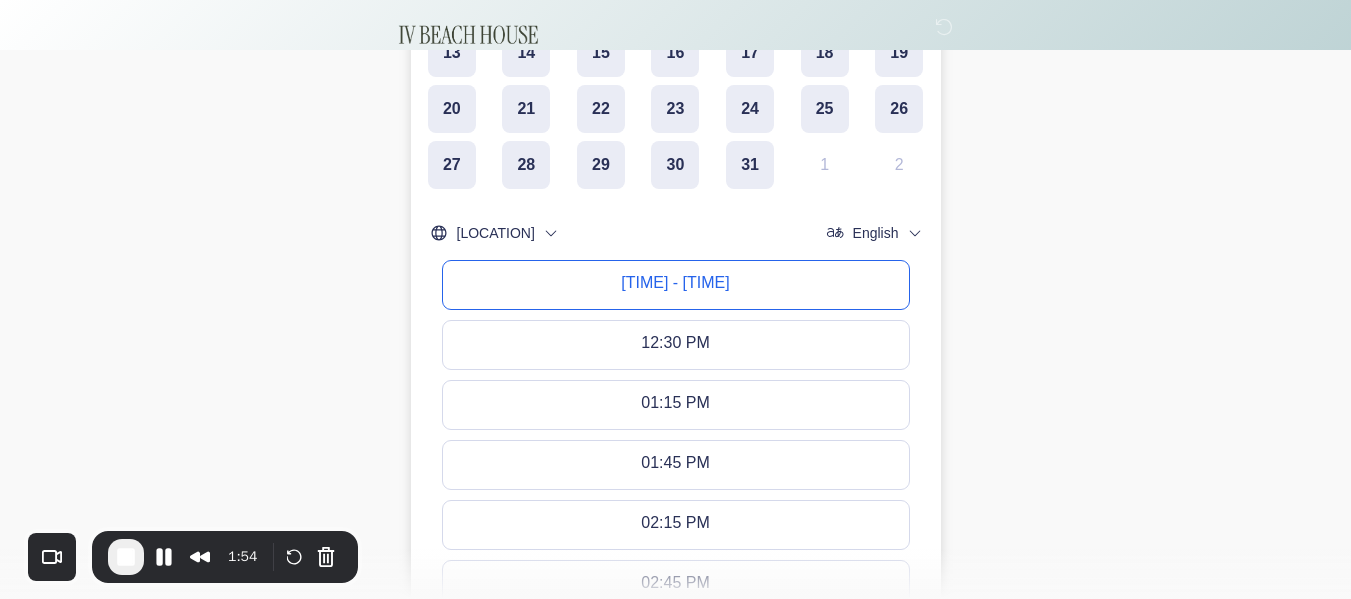 click on "12:00 PM - 12:30 PM" at bounding box center [675, 285] 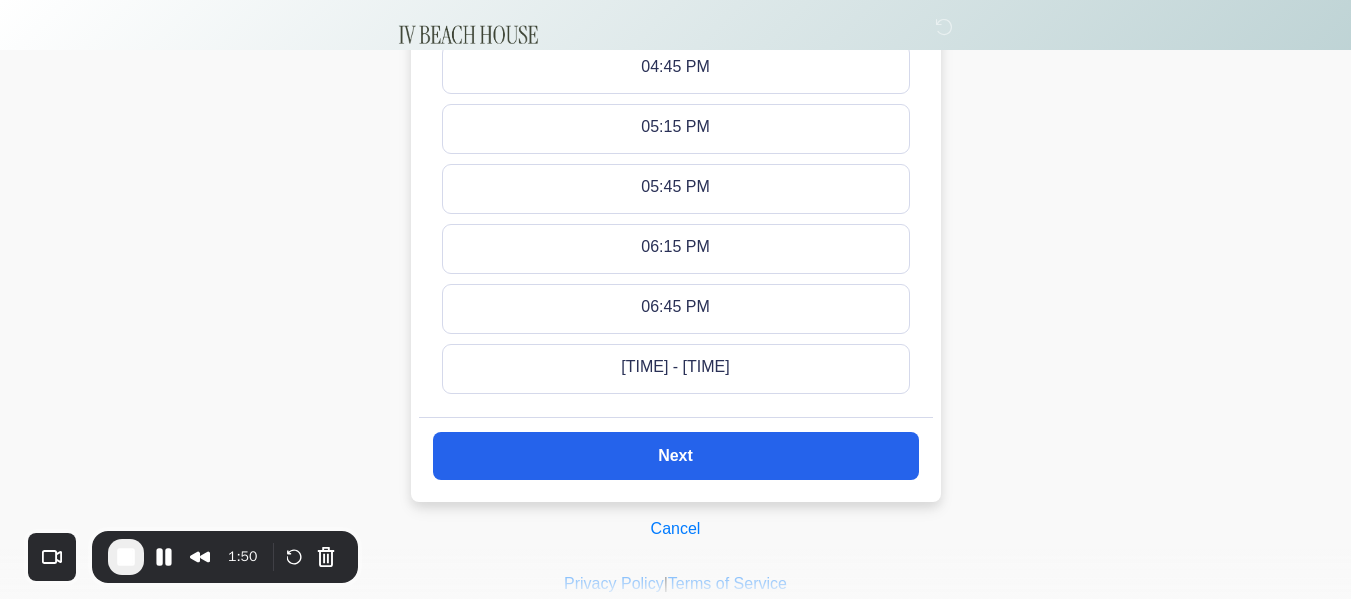 scroll, scrollTop: 1410, scrollLeft: 0, axis: vertical 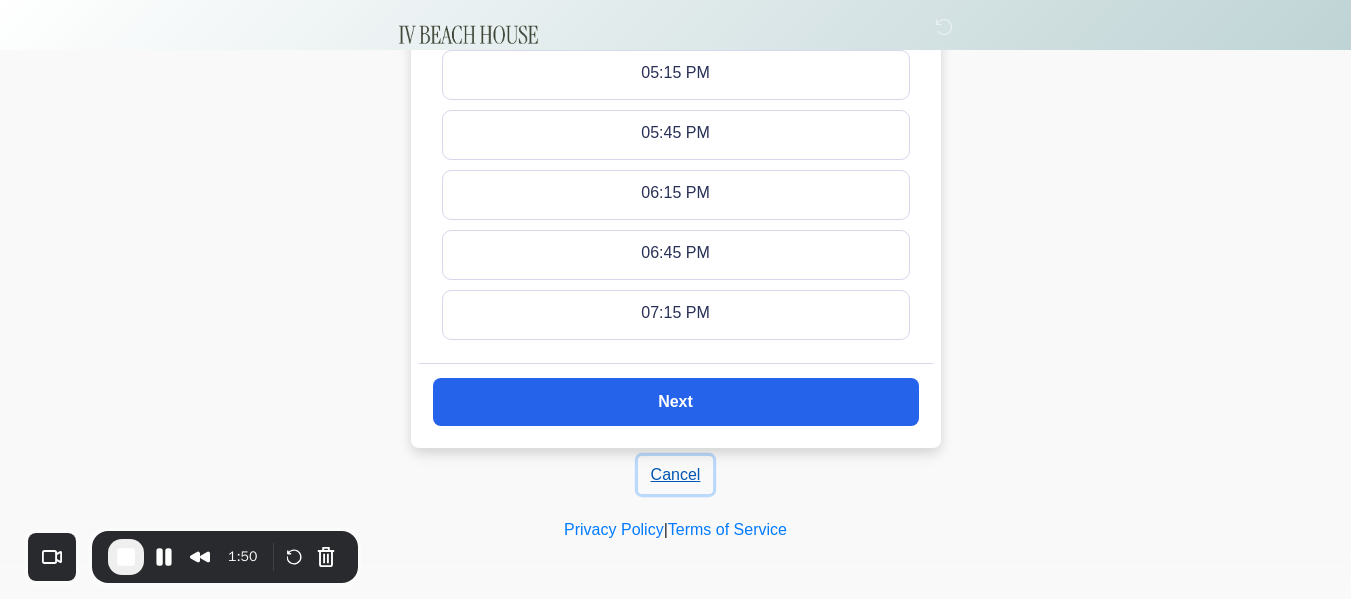 click on "Cancel" at bounding box center [676, 475] 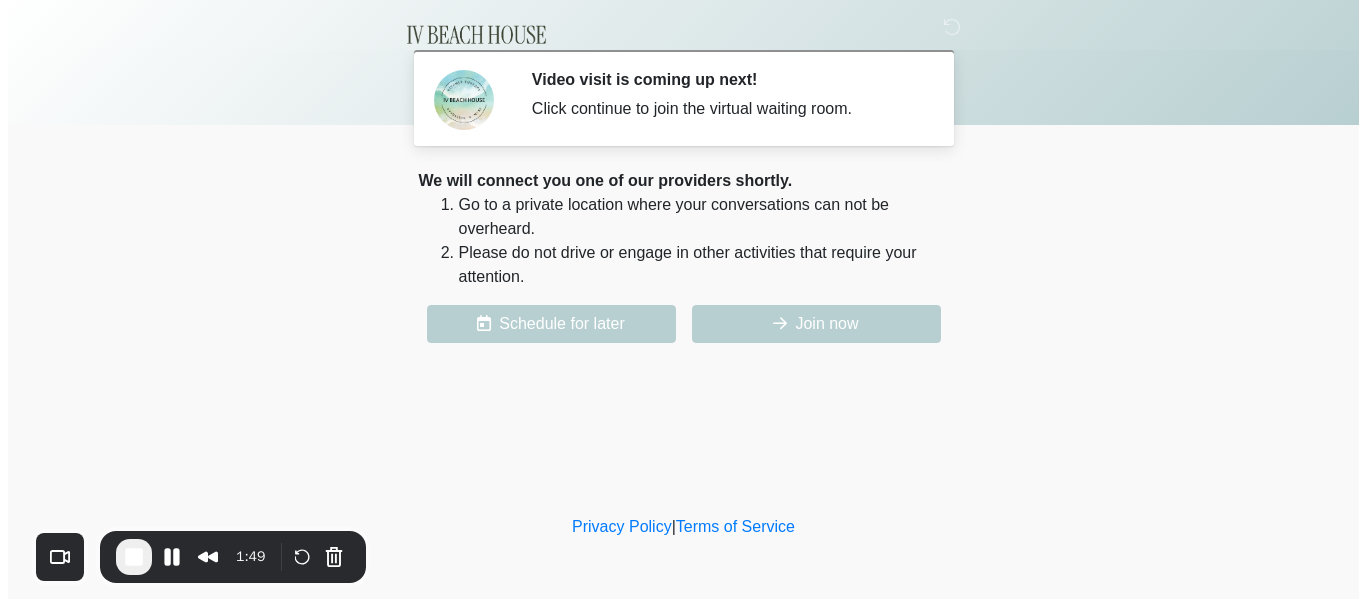 scroll, scrollTop: 0, scrollLeft: 0, axis: both 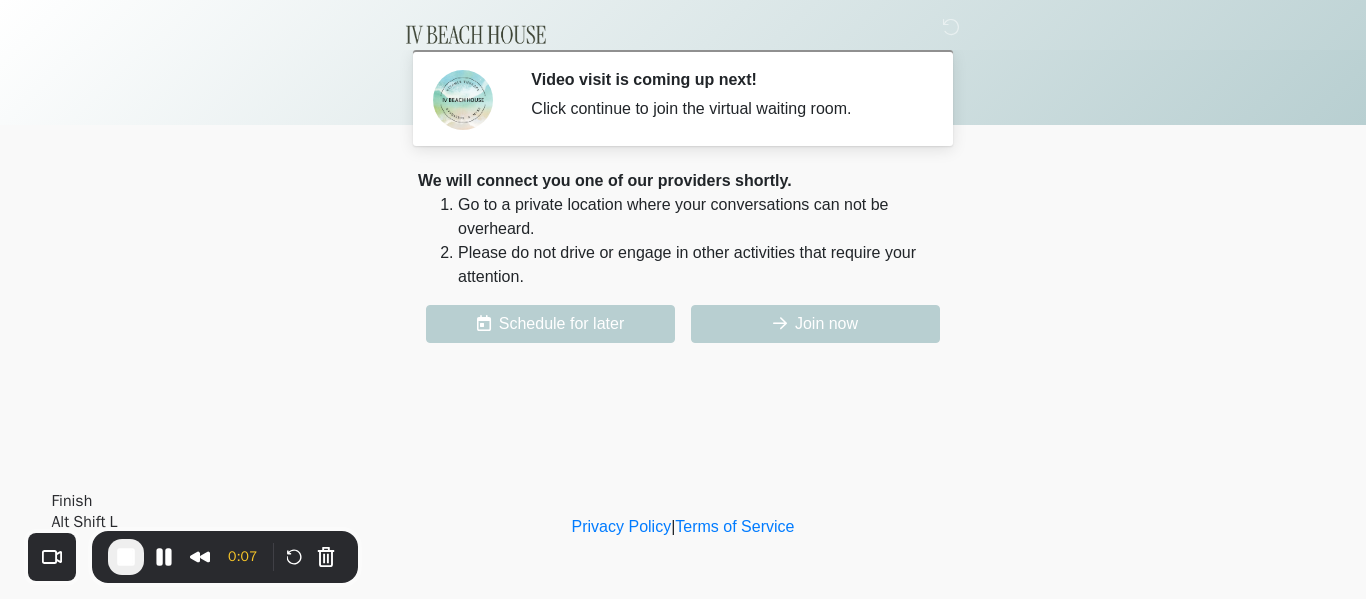 click at bounding box center [126, 557] 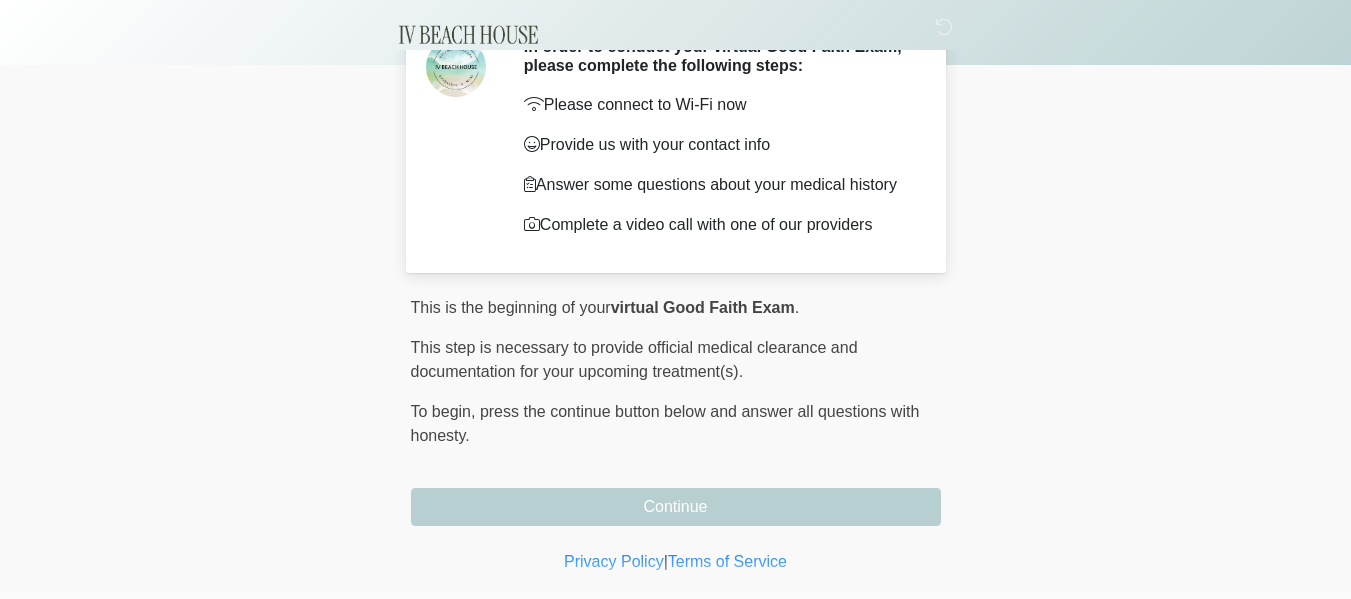 scroll, scrollTop: 135, scrollLeft: 0, axis: vertical 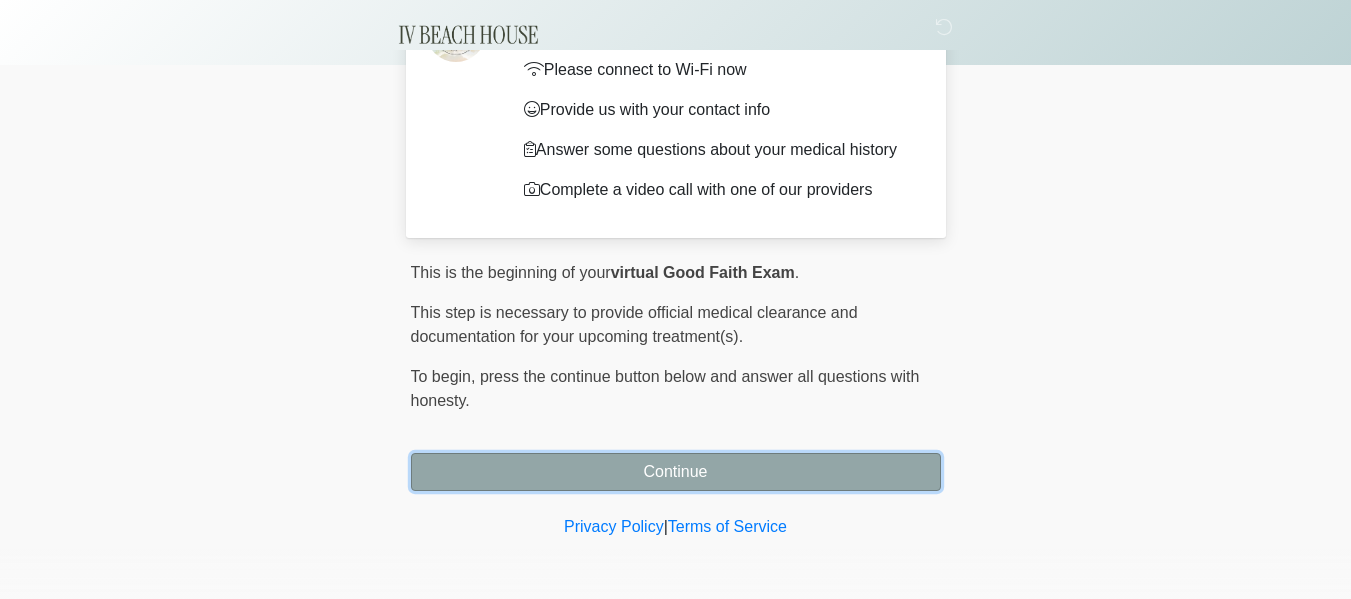 click on "Continue" at bounding box center (676, 472) 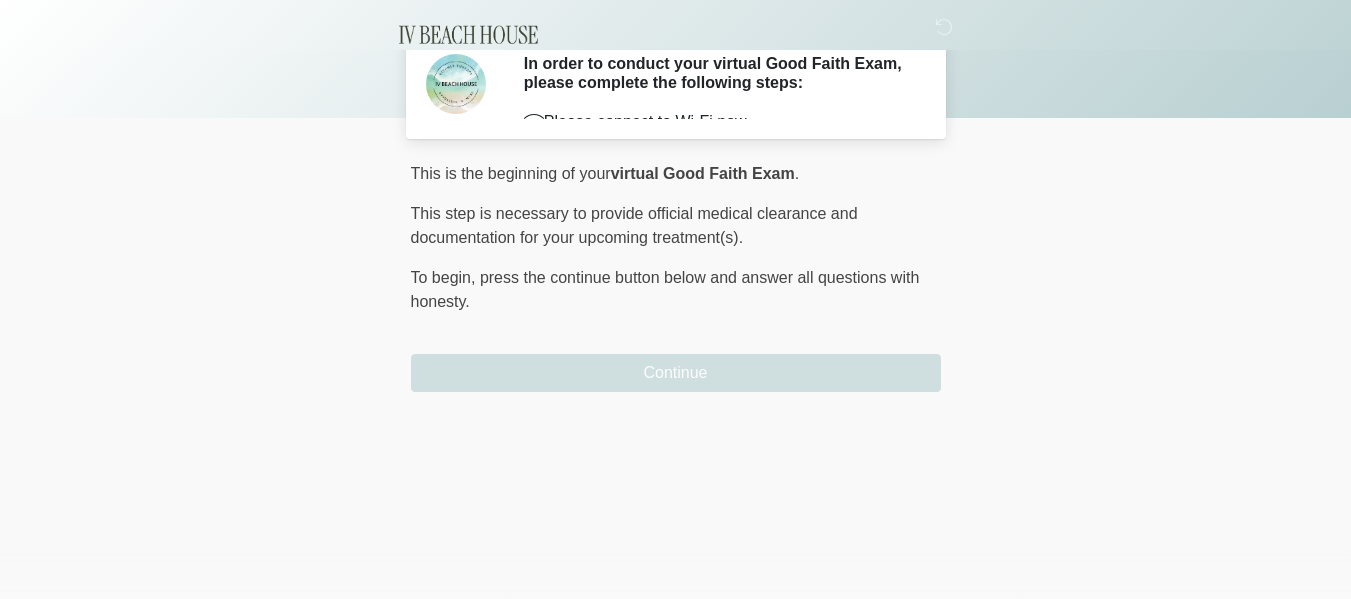 scroll, scrollTop: 0, scrollLeft: 0, axis: both 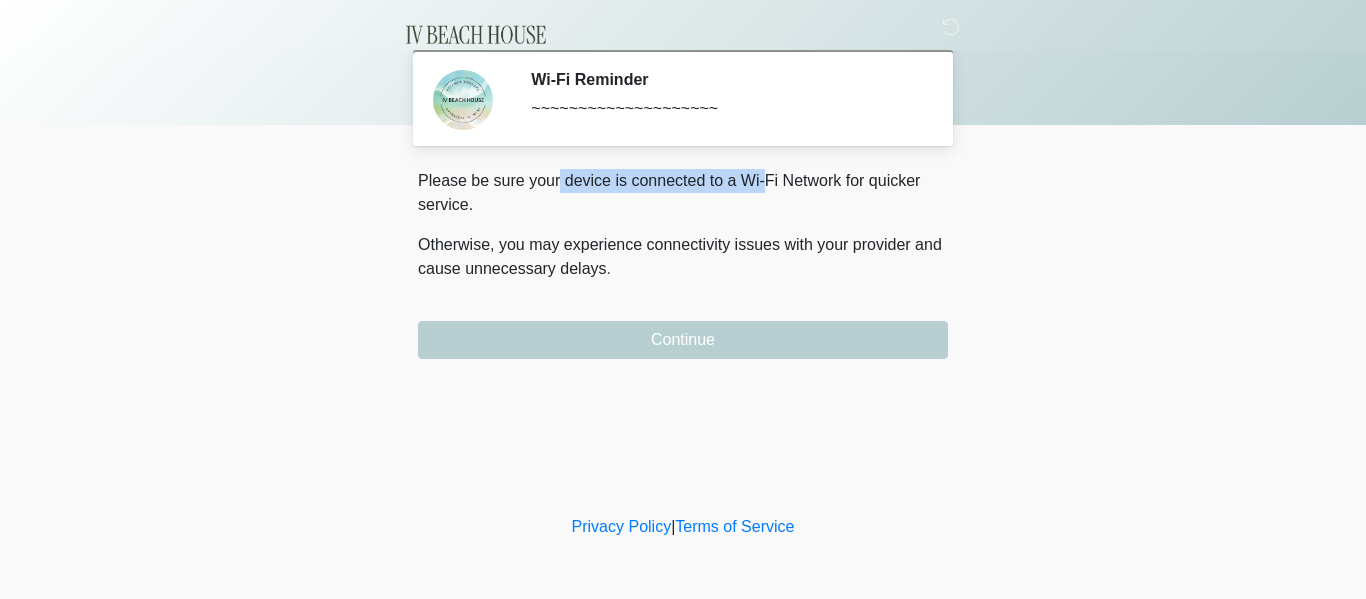 drag, startPoint x: 556, startPoint y: 182, endPoint x: 756, endPoint y: 186, distance: 200.04 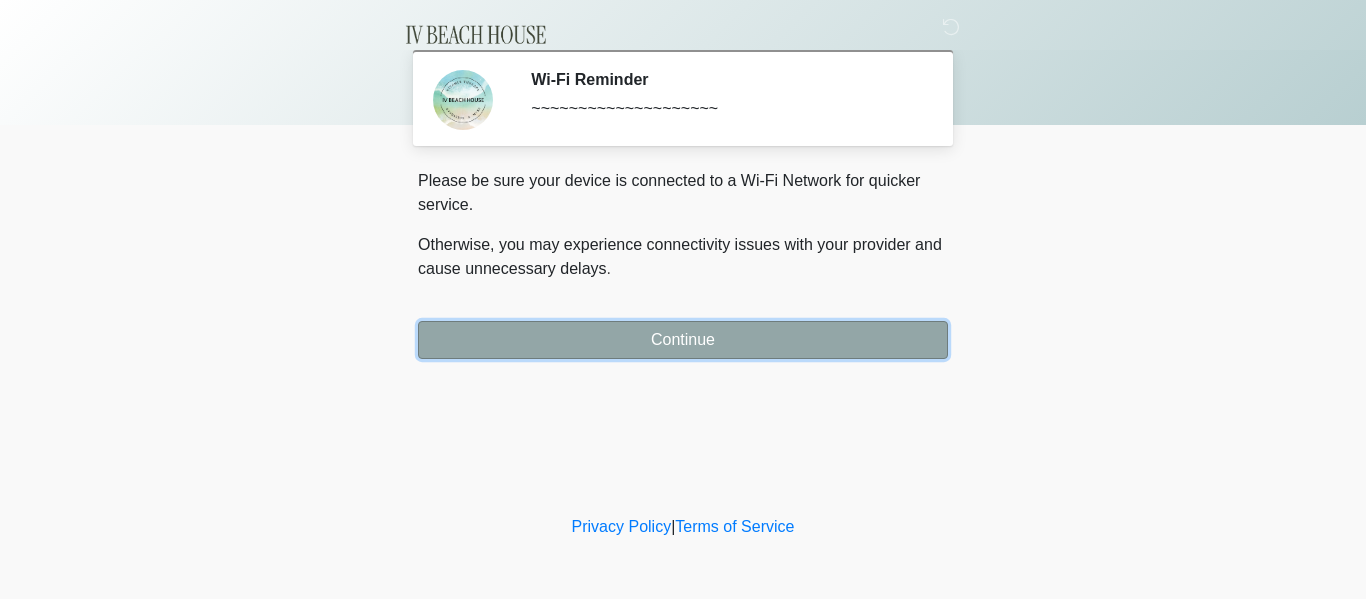 click on "Continue" at bounding box center (683, 340) 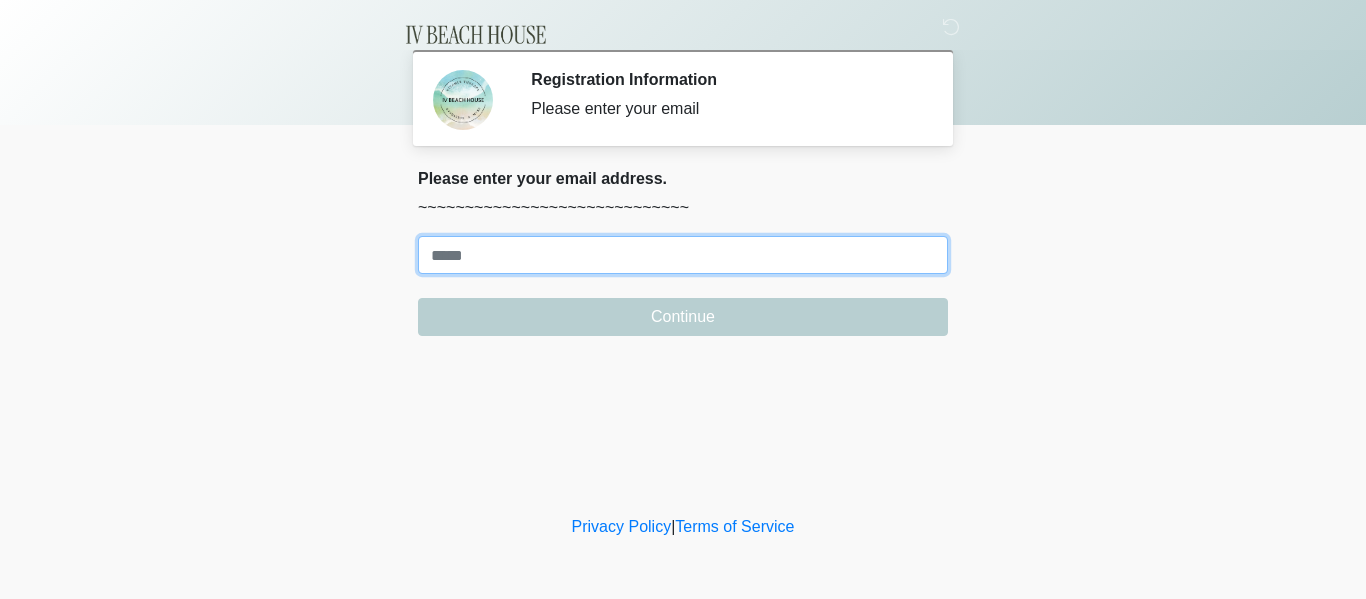 click on "Where should we email your treatment plan?" at bounding box center (683, 255) 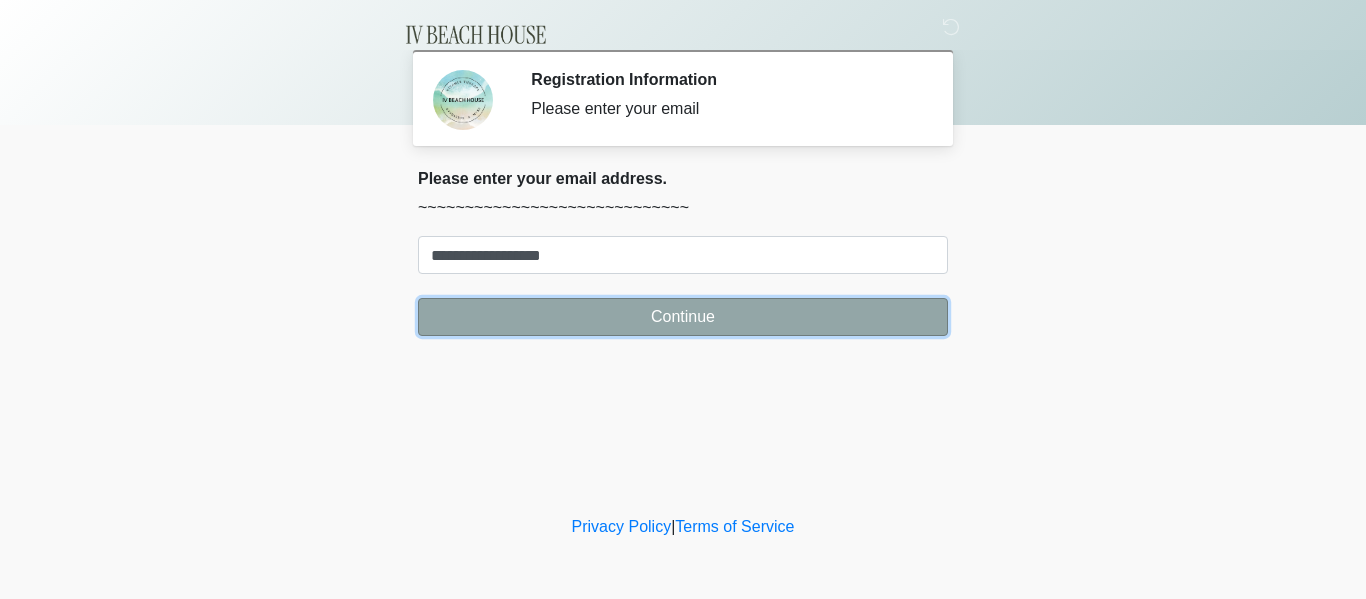 click on "Continue" at bounding box center [683, 317] 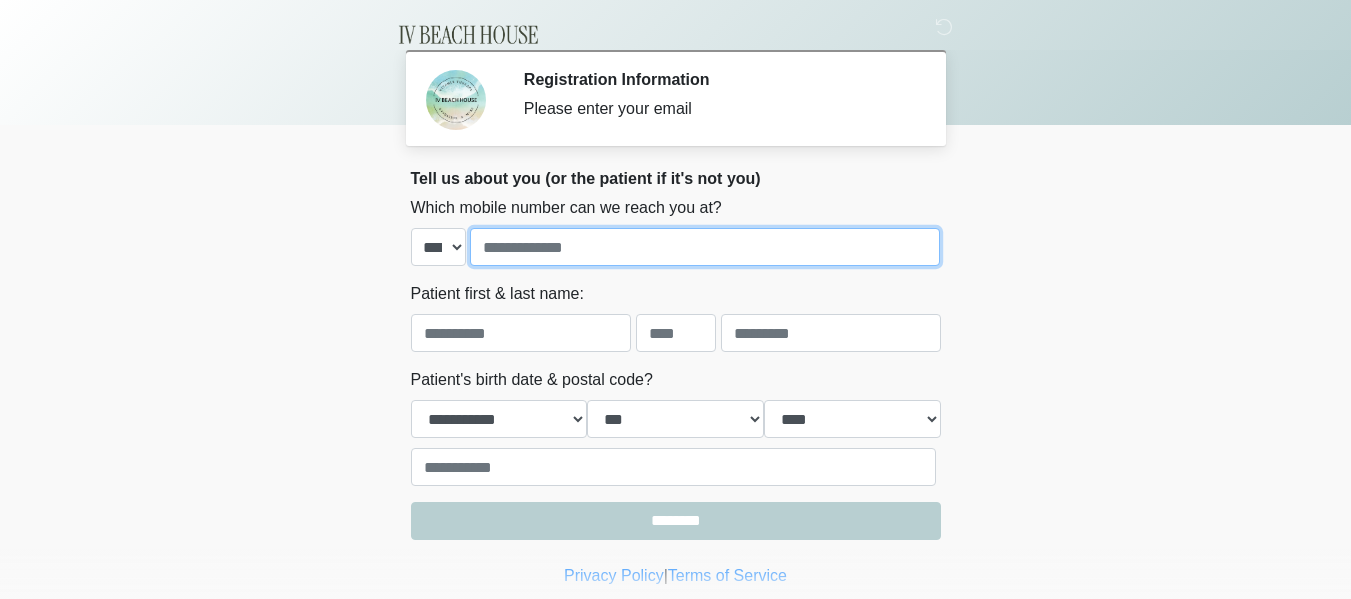 click at bounding box center (705, 247) 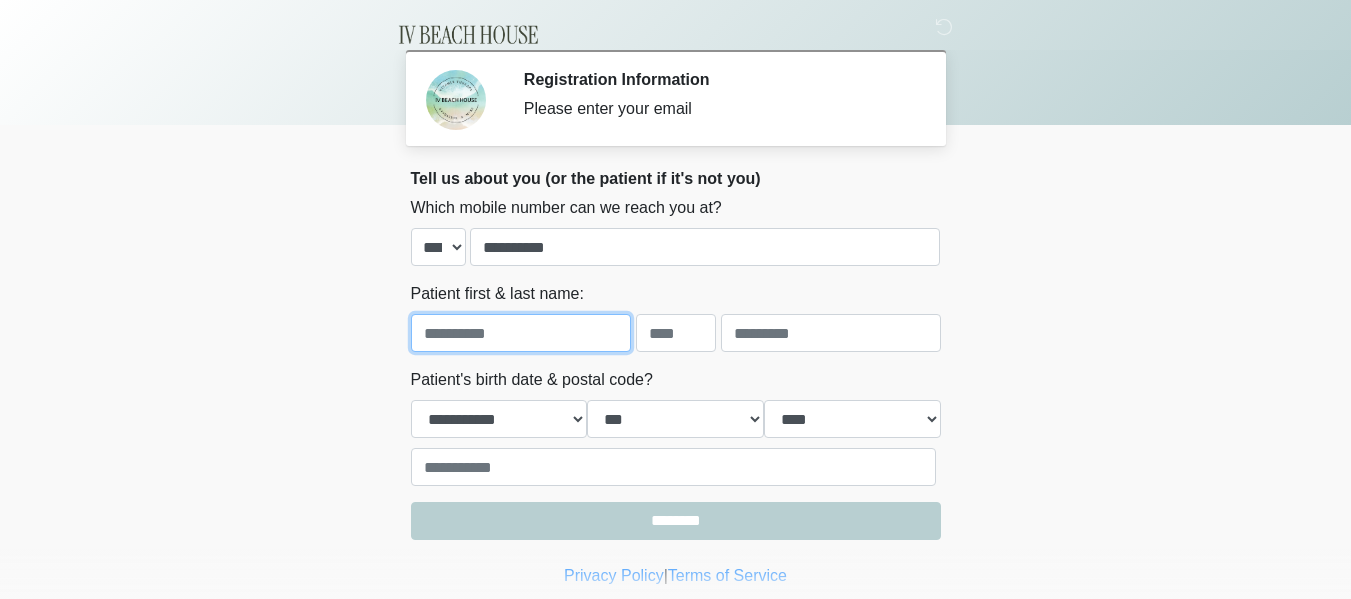 click at bounding box center [521, 333] 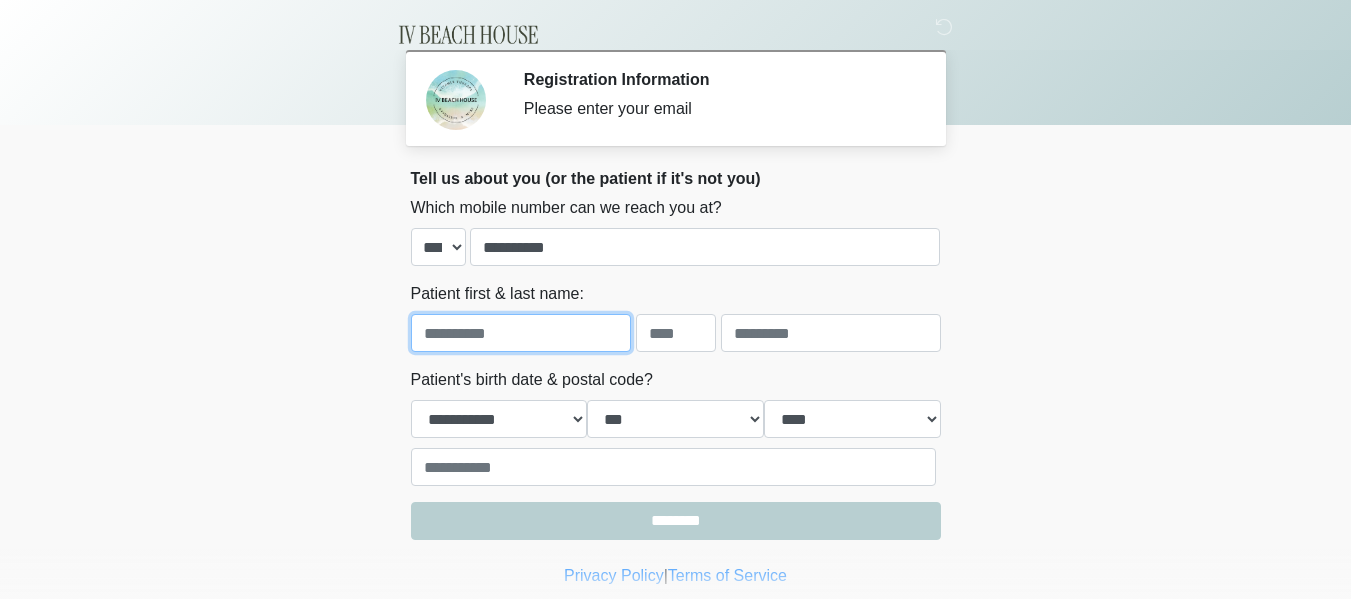 type on "******" 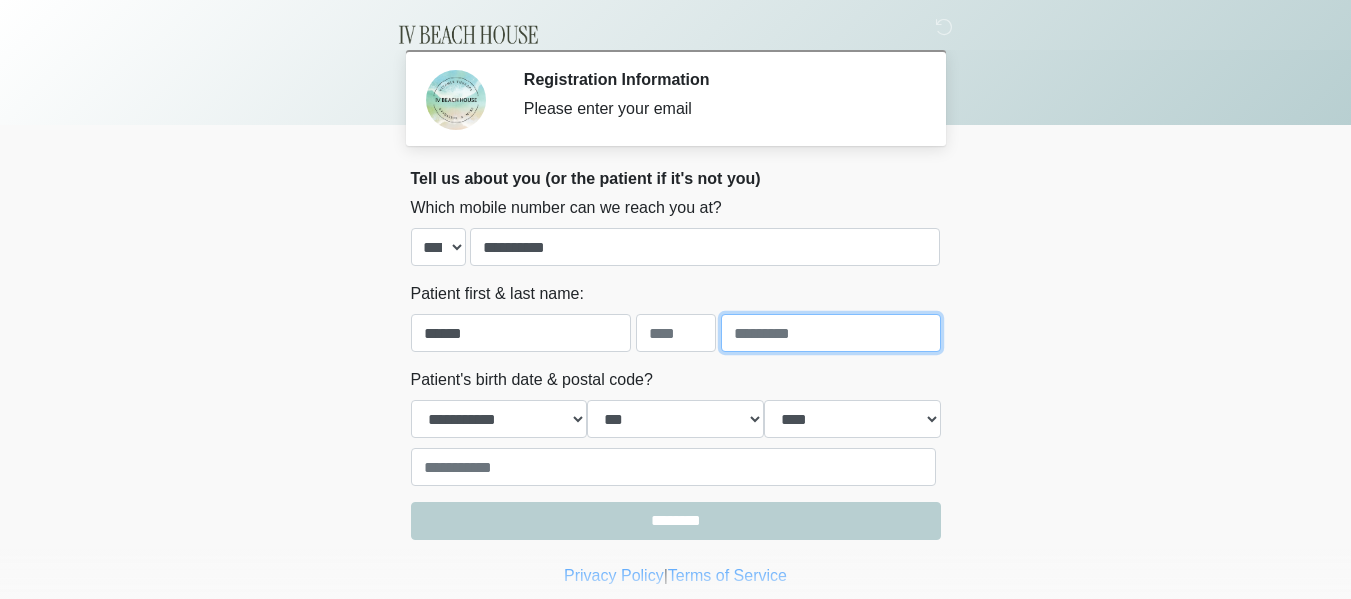 click at bounding box center [831, 333] 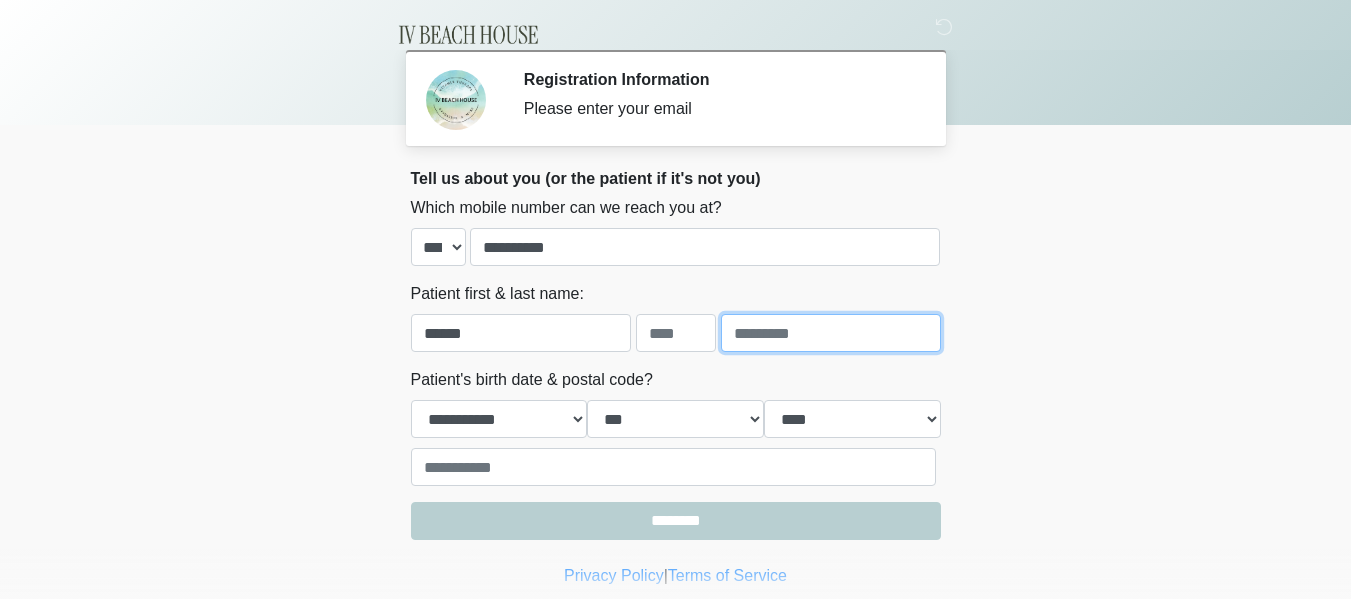 type on "*********" 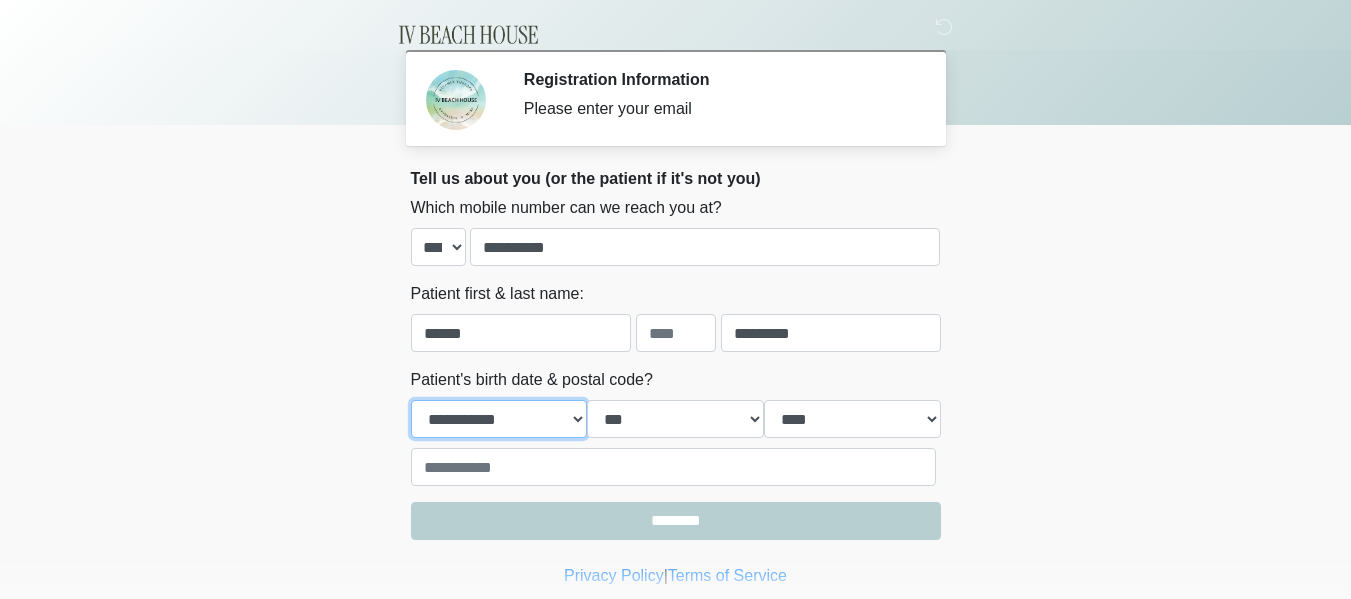 click on "**********" at bounding box center [499, 419] 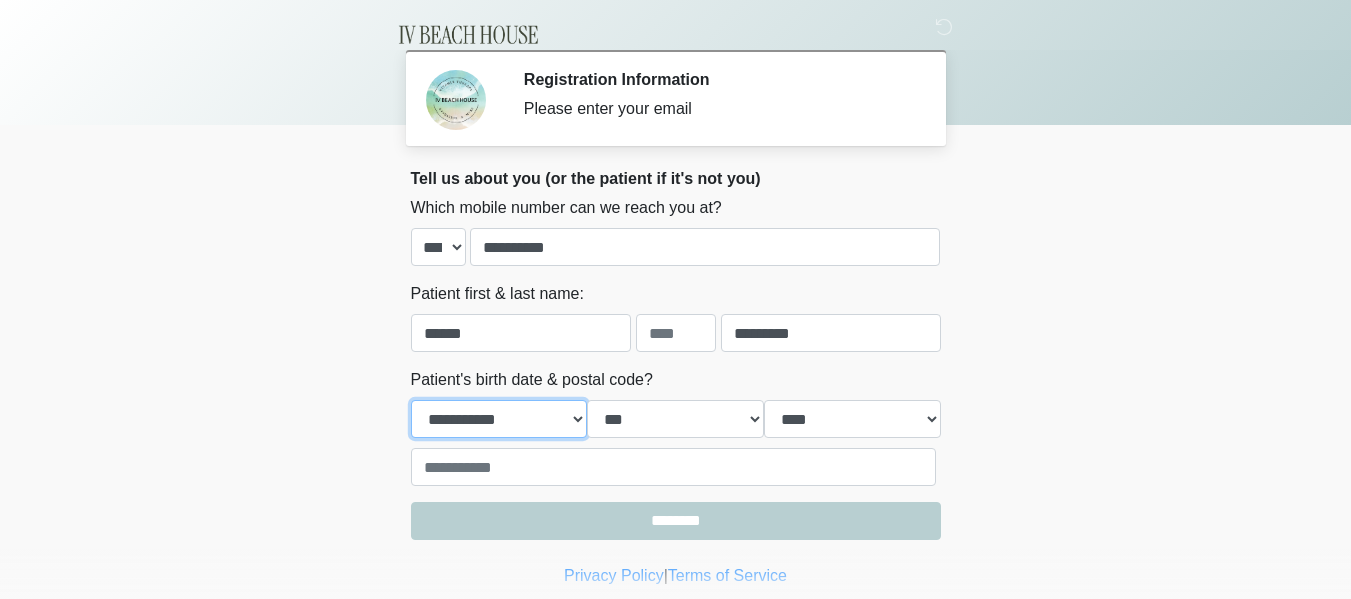 select on "**" 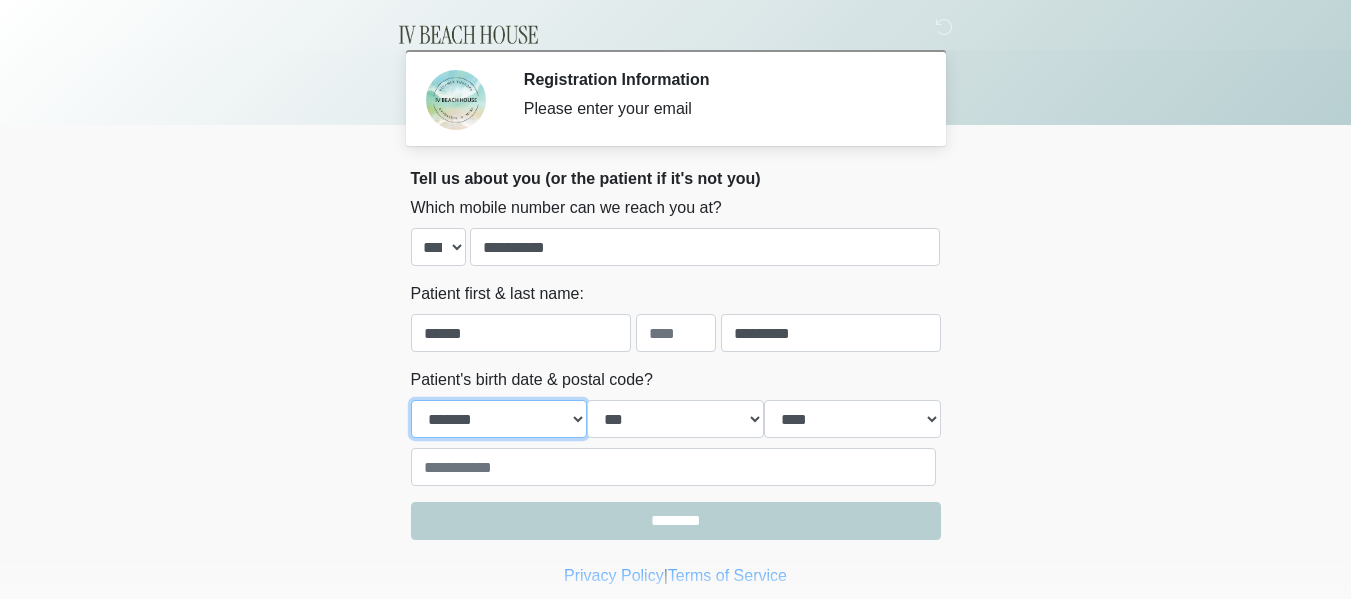 click on "**********" at bounding box center [499, 419] 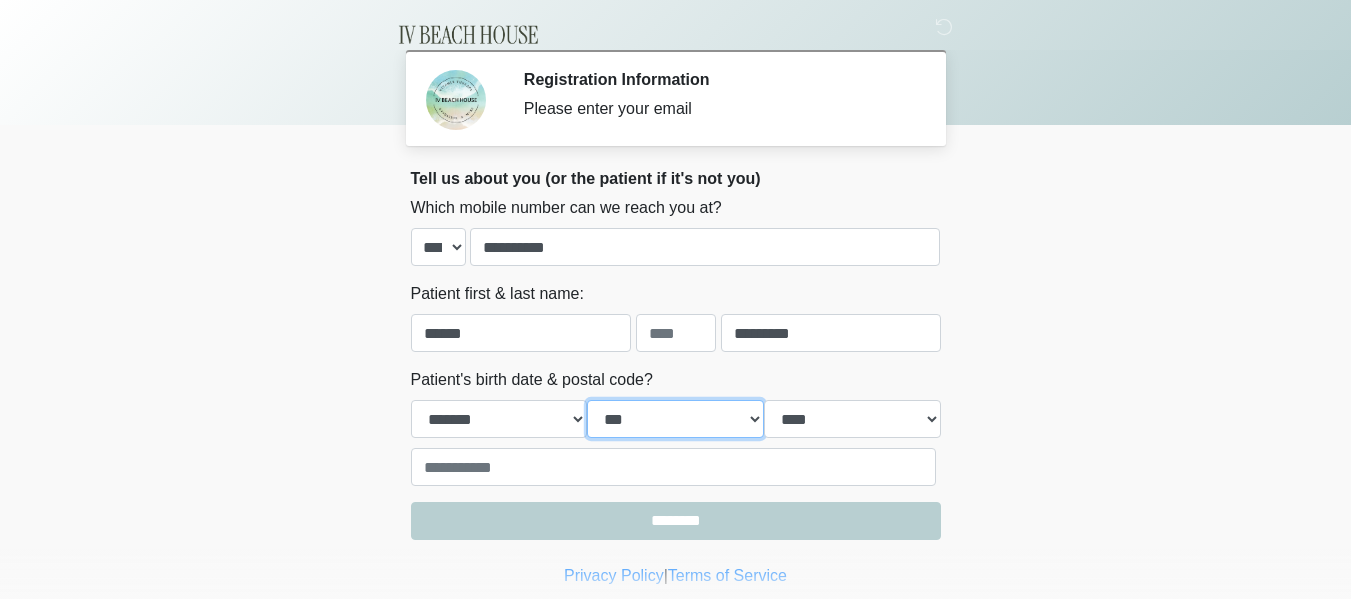 click on "***
*
*
*
*
*
*
*
*
*
**
**
**
**
**
**
**
**
**
**
**
**
**
**
**
**
**
**
**
**
**
**" at bounding box center (675, 419) 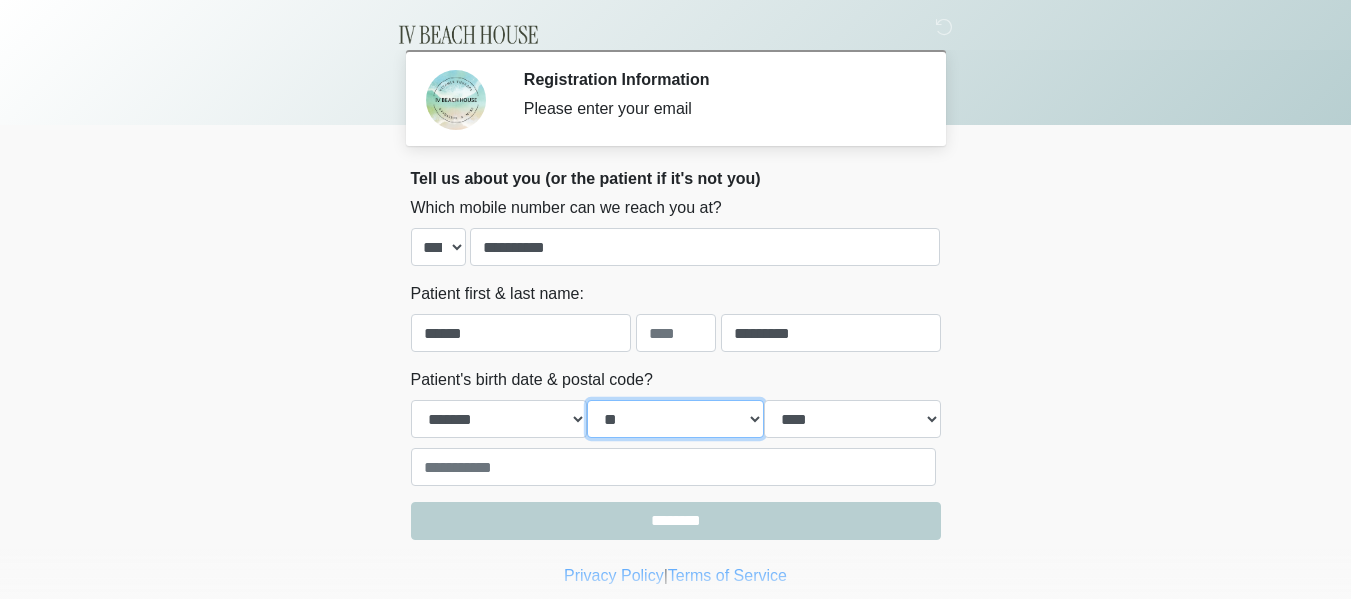 click on "***
*
*
*
*
*
*
*
*
*
**
**
**
**
**
**
**
**
**
**
**
**
**
**
**
**
**
**
**
**
**
**" at bounding box center [675, 419] 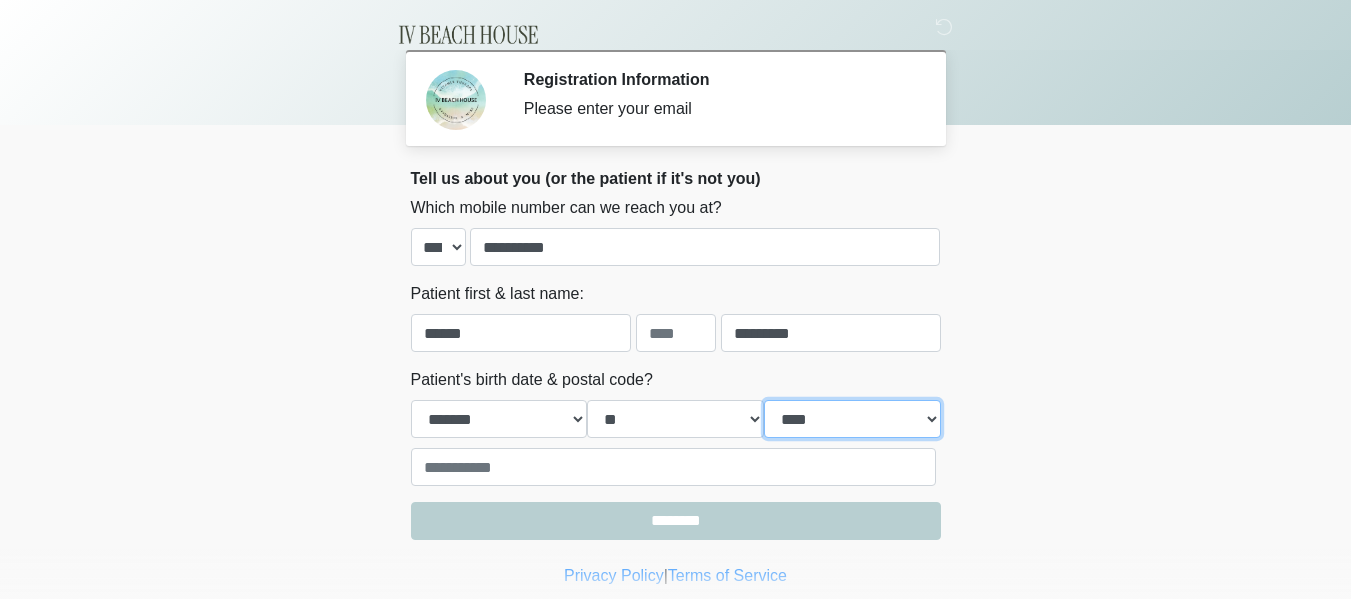 click on "****
****
****
****
****
****
****
****
****
****
****
****
****
****
****
****
****
****
****
****
****
****
****
****
****
****
****
****
****
****
****
****
****
****
****
****
****
****
****
****
****
****
****
****
****
****
****
****
****
****
****
****
****
****
****
****
****
****
****
****
****
****
****
****
****
****
****
****
****
****
****
****
****
****
****
****
****
****
****
****
****
****
****
****
****
****
****
****
****
****
****
****
****
****
****
****
****
****
****
****
****
****" at bounding box center [852, 419] 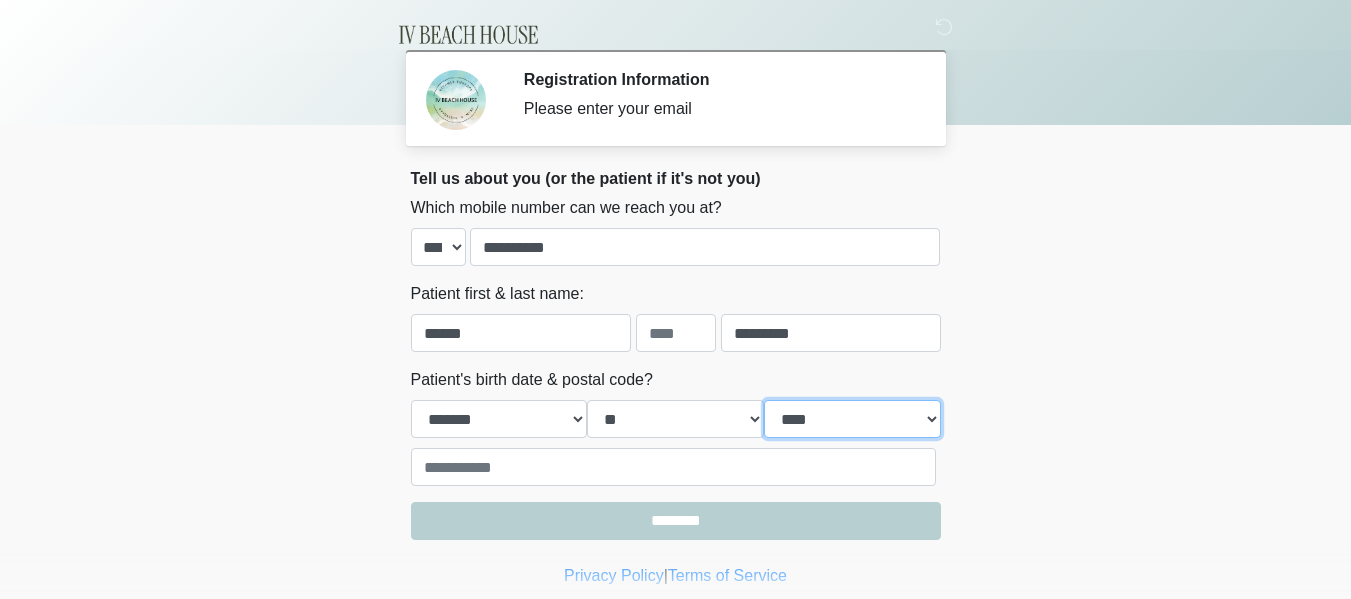 select on "****" 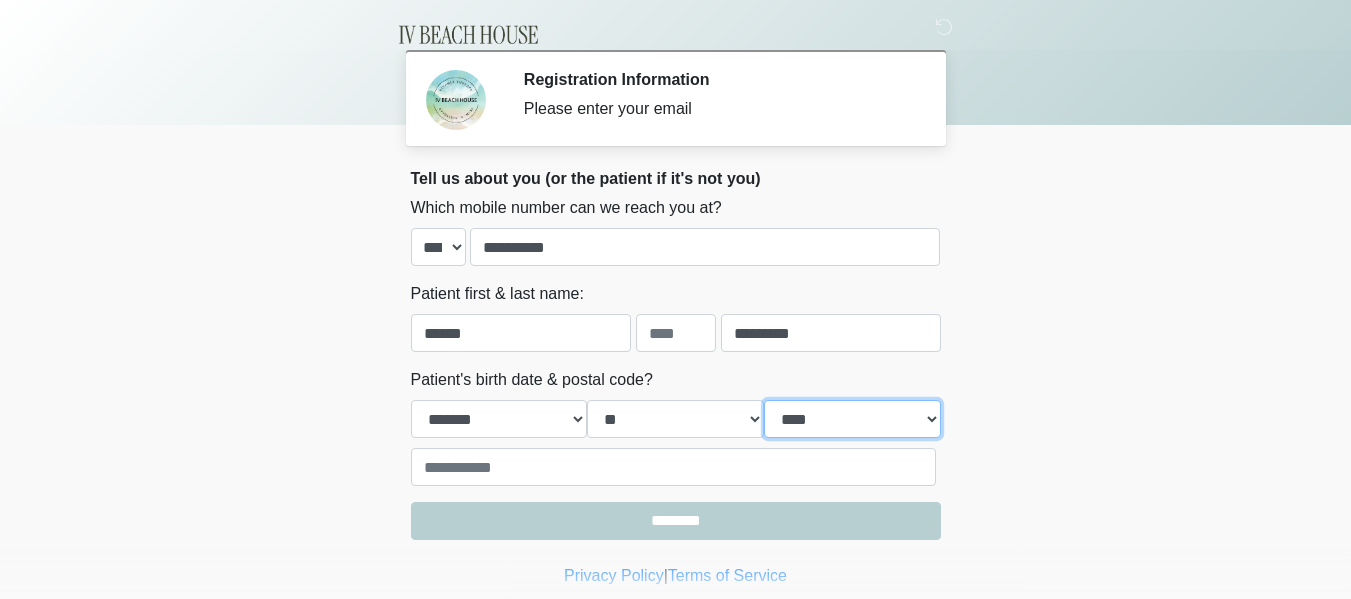 click on "****
****
****
****
****
****
****
****
****
****
****
****
****
****
****
****
****
****
****
****
****
****
****
****
****
****
****
****
****
****
****
****
****
****
****
****
****
****
****
****
****
****
****
****
****
****
****
****
****
****
****
****
****
****
****
****
****
****
****
****
****
****
****
****
****
****
****
****
****
****
****
****
****
****
****
****
****
****
****
****
****
****
****
****
****
****
****
****
****
****
****
****
****
****
****
****
****
****
****
****
****
****" at bounding box center (852, 419) 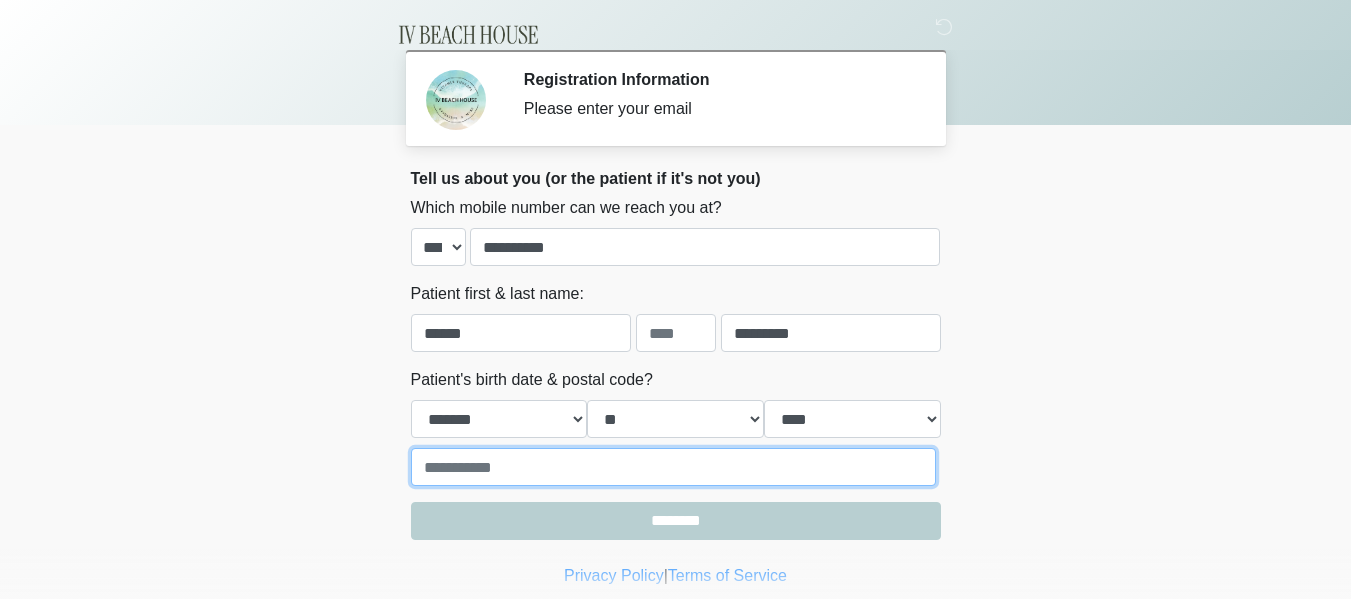 click at bounding box center [673, 467] 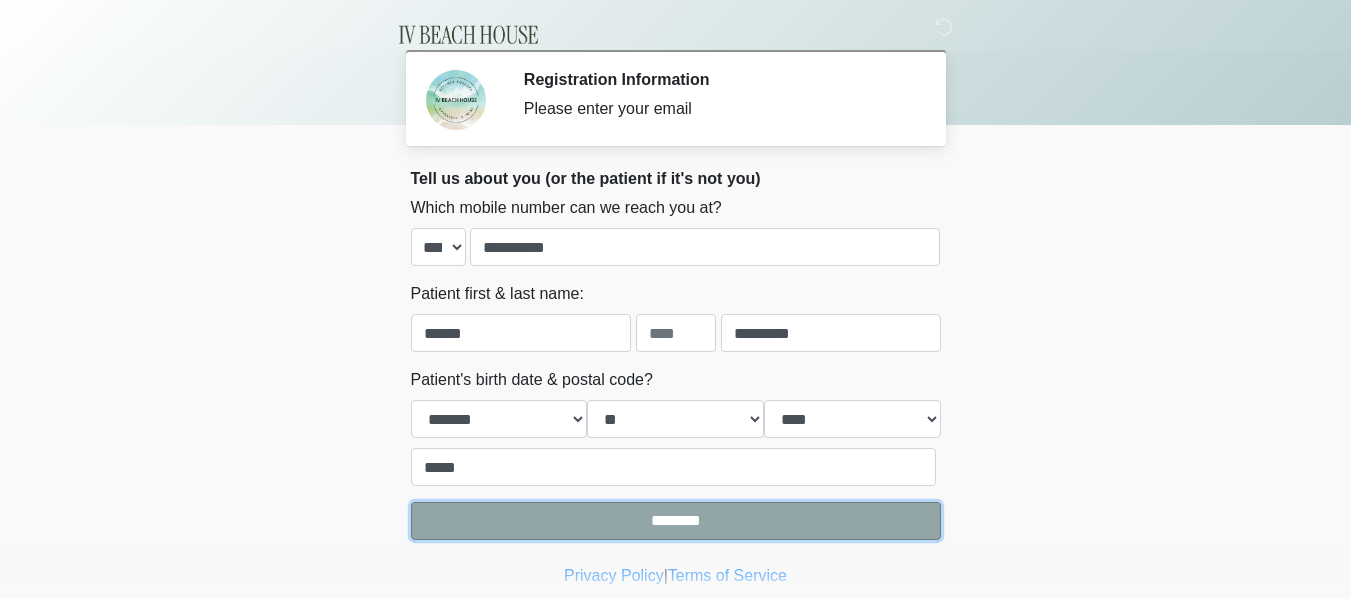 click on "********" at bounding box center [676, 521] 